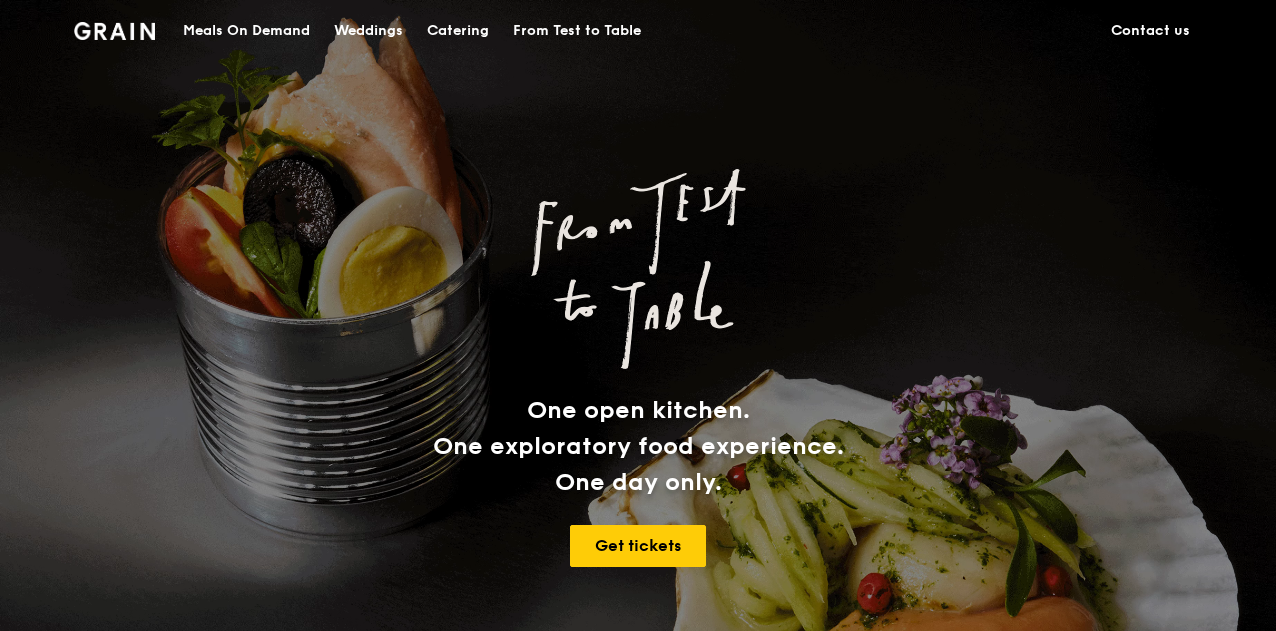 scroll, scrollTop: 0, scrollLeft: 0, axis: both 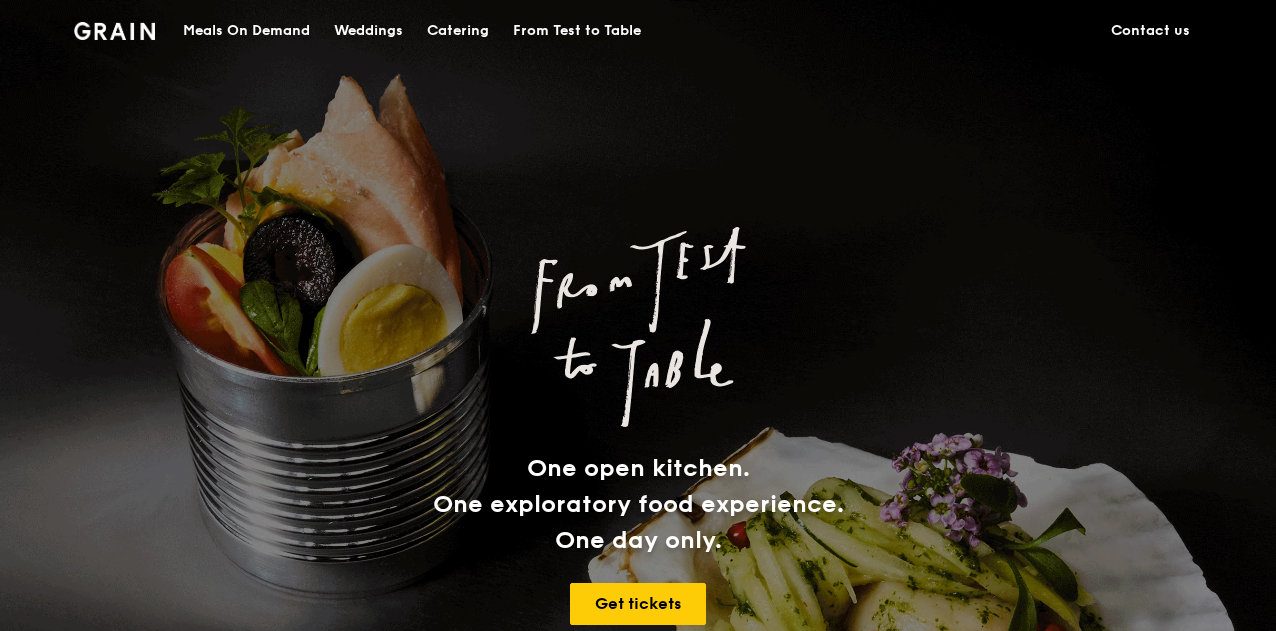 click on "Meals On Demand" at bounding box center [246, 31] 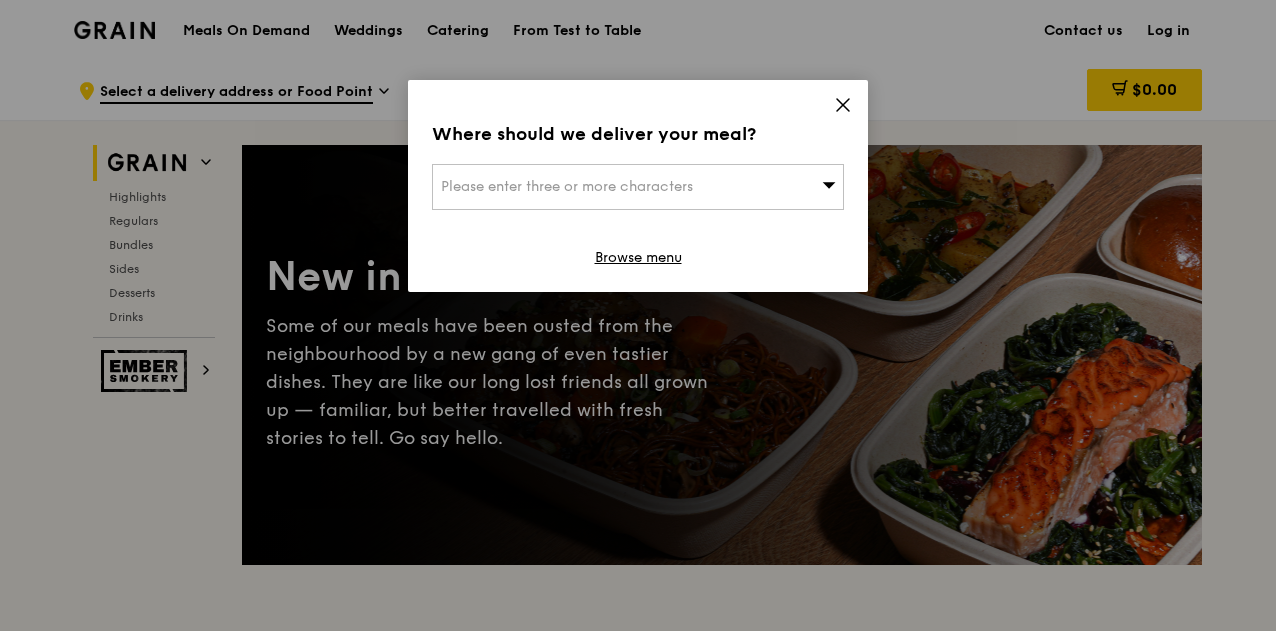 click on "Please enter three or more characters" at bounding box center [638, 187] 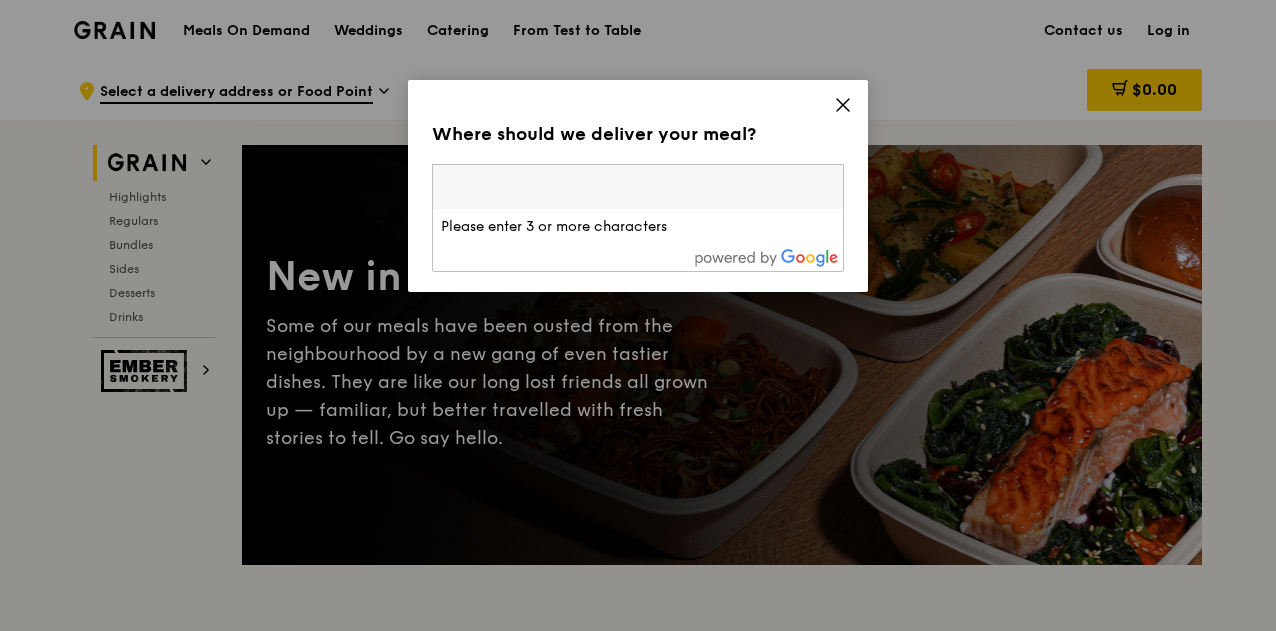 paste on "6A Keong Saik Rd., Singapore 089114" 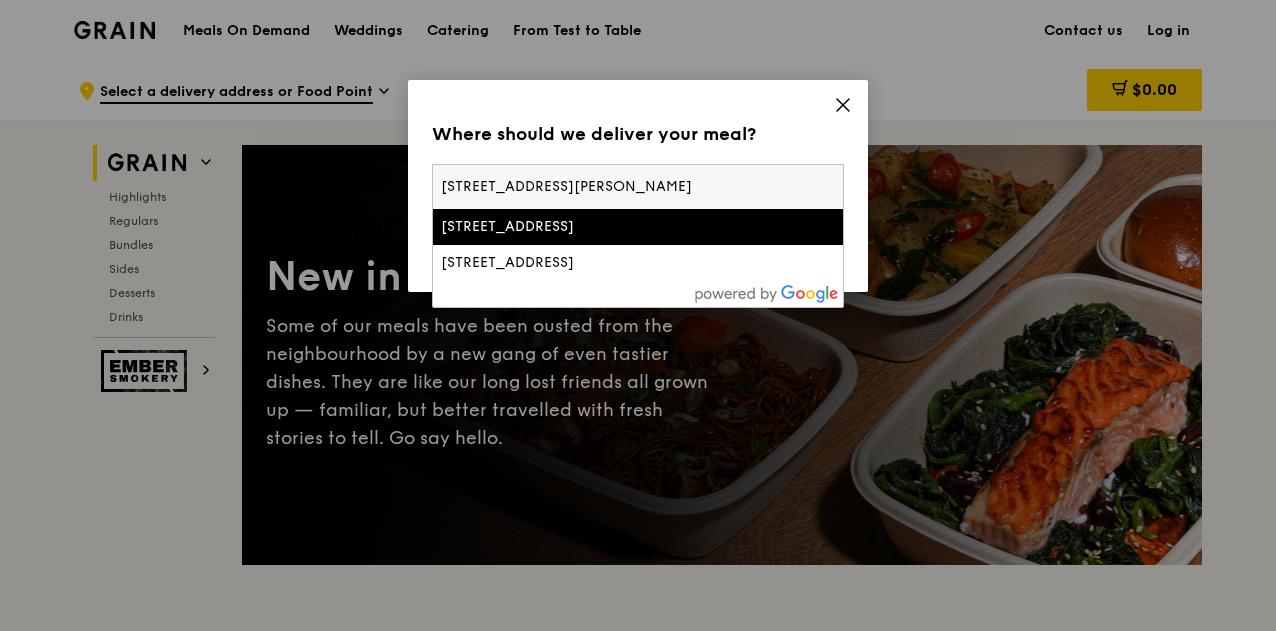 click on "6A Keong Saik Rd., Singapore 089114" at bounding box center (638, 187) 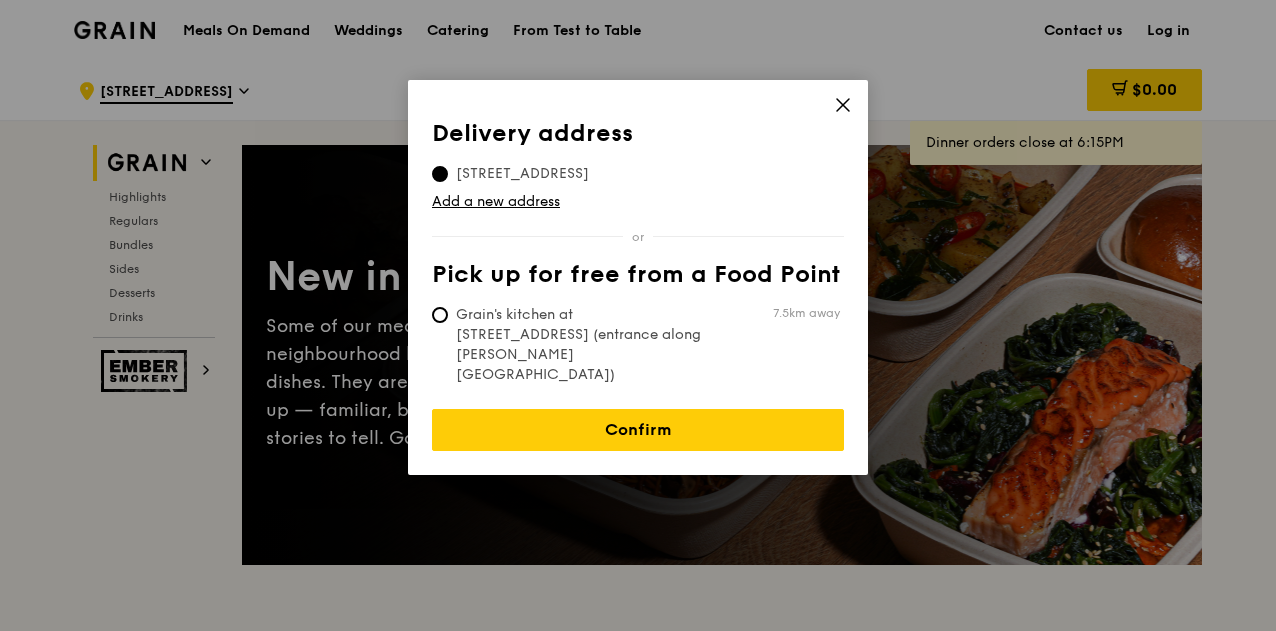 click 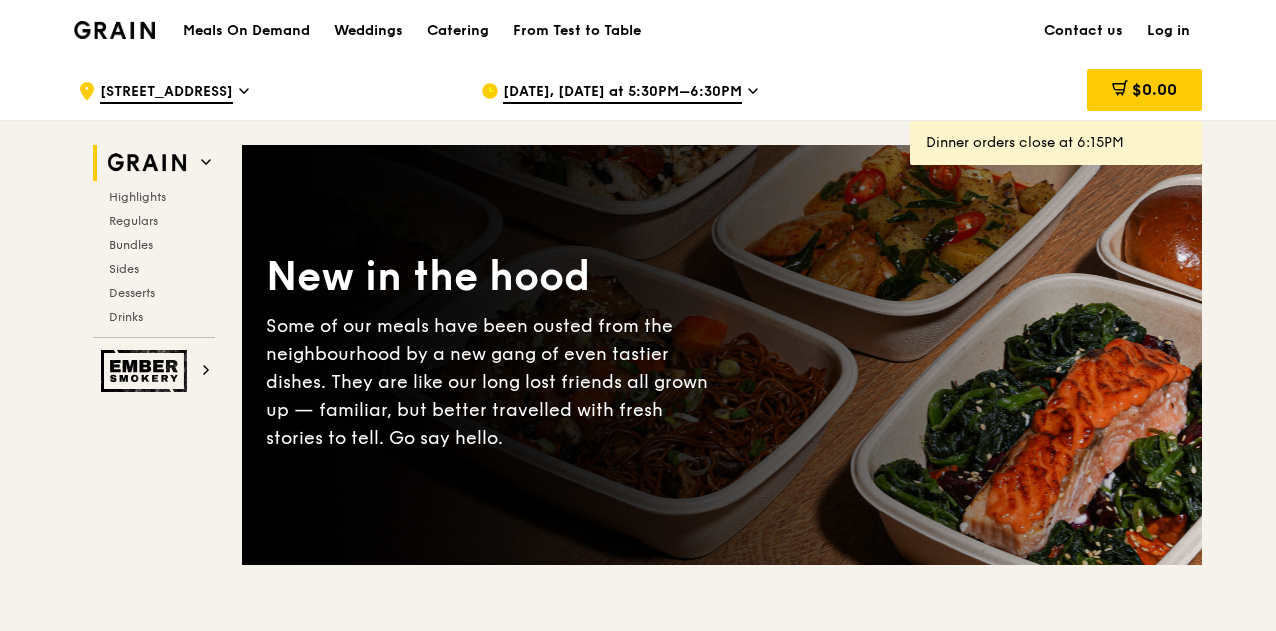 click on "[DATE], [DATE] at 5:30PM–6:30PM" at bounding box center [622, 93] 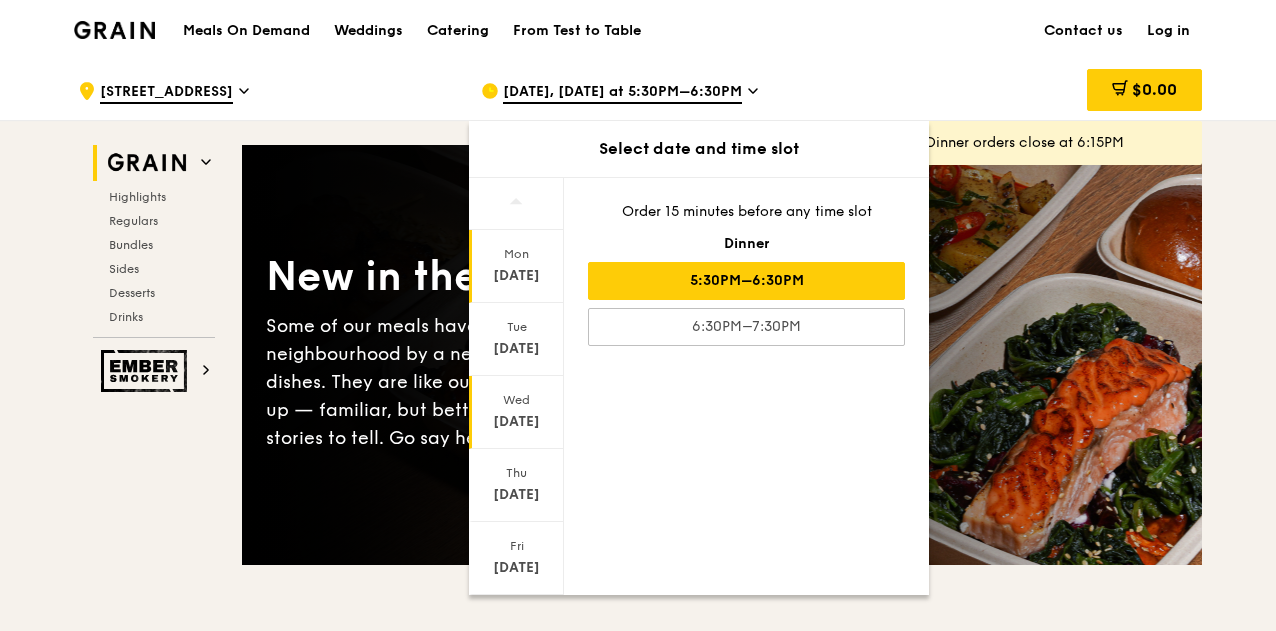 click on "[DATE]" at bounding box center [516, 422] 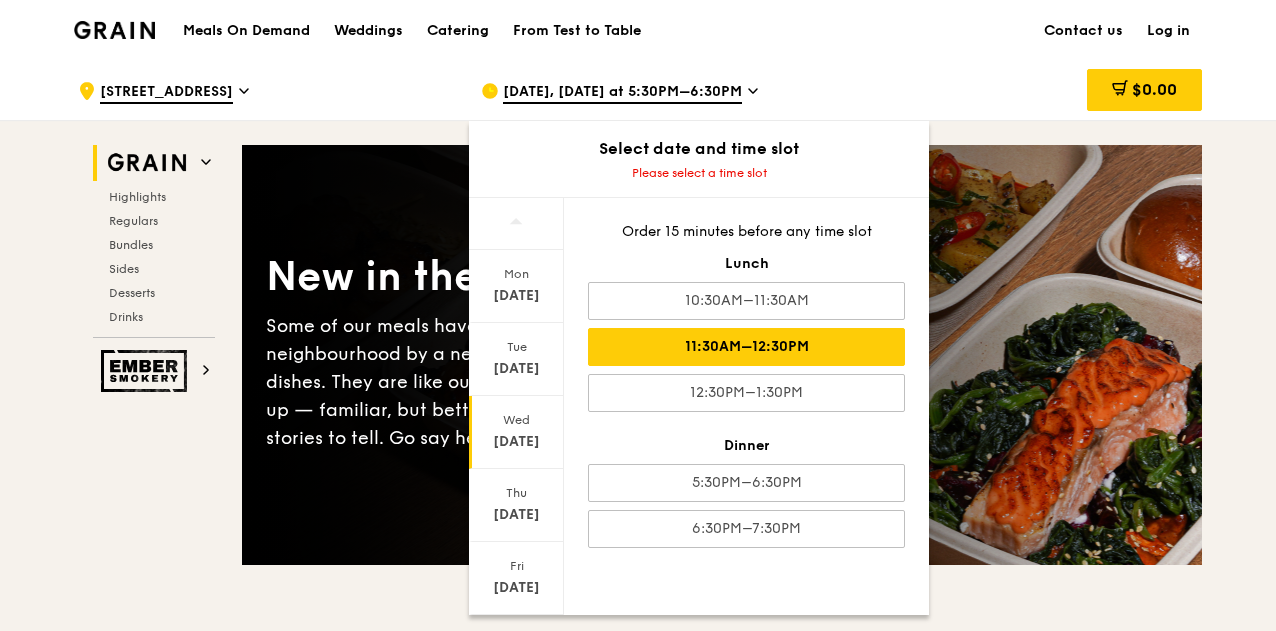click on "11:30AM–12:30PM" at bounding box center (746, 347) 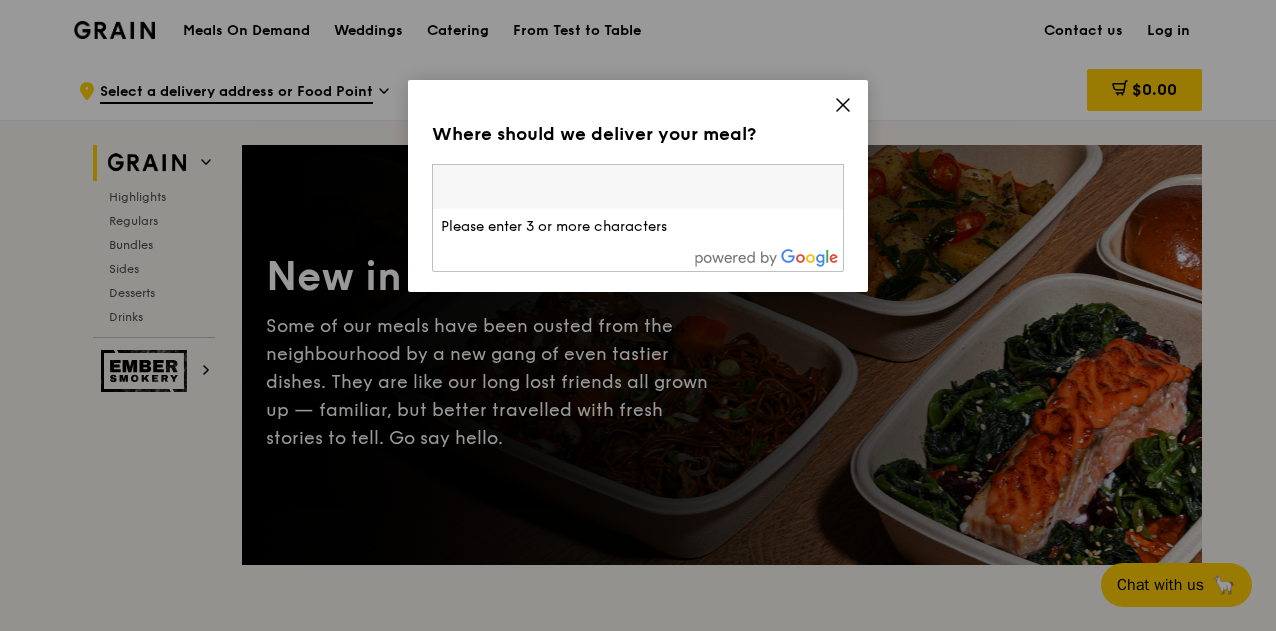 scroll, scrollTop: 0, scrollLeft: 0, axis: both 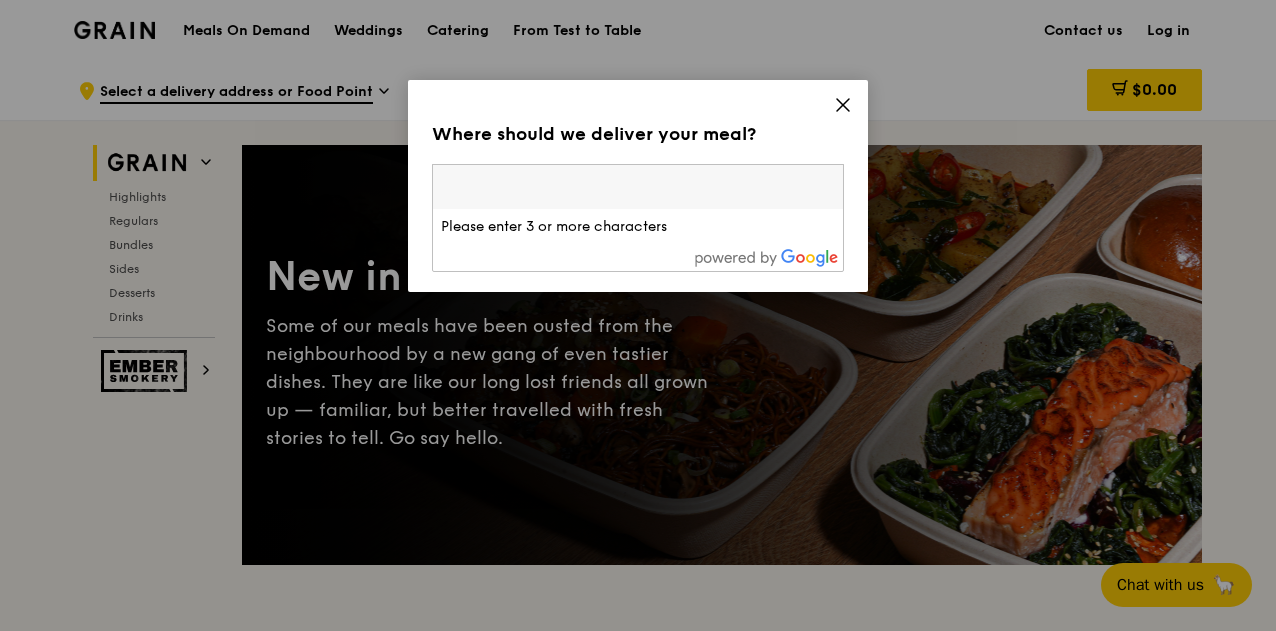 paste on "089114" 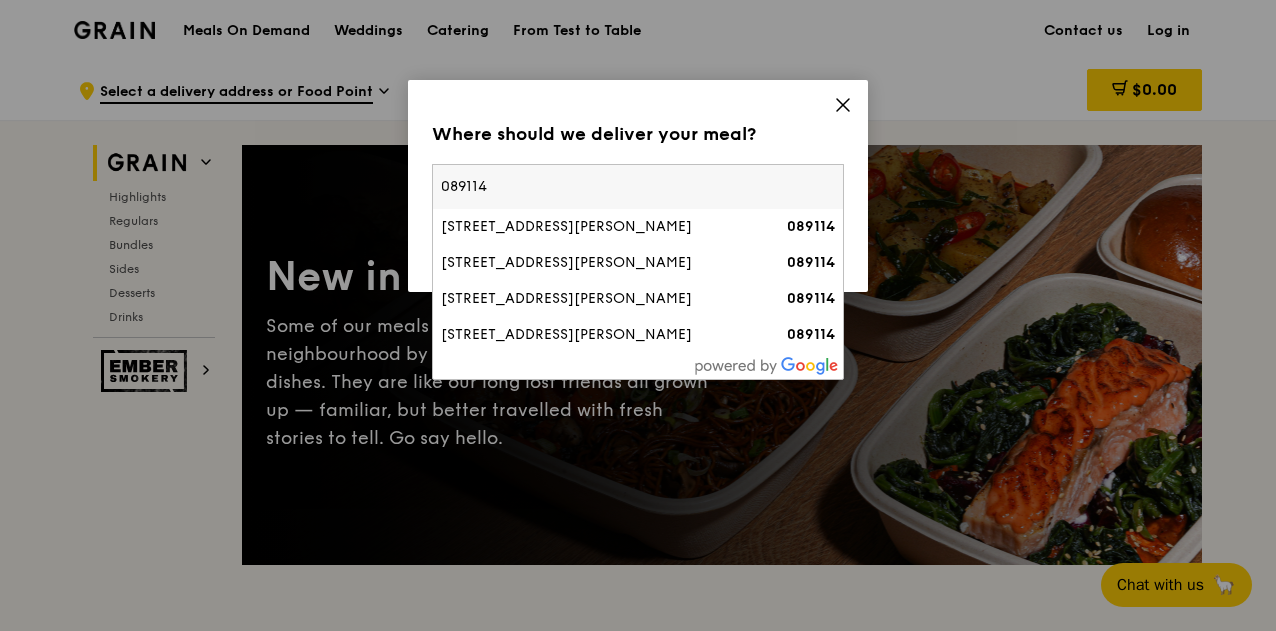 type on "089114" 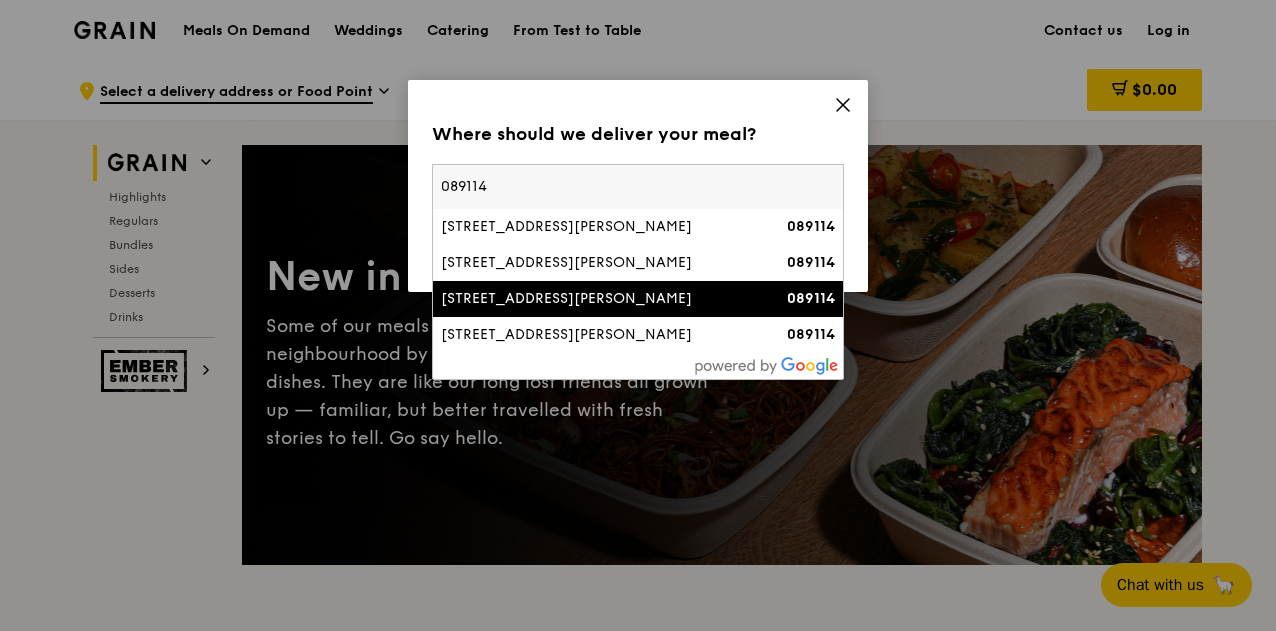 click on "[STREET_ADDRESS][PERSON_NAME]" at bounding box center (589, 299) 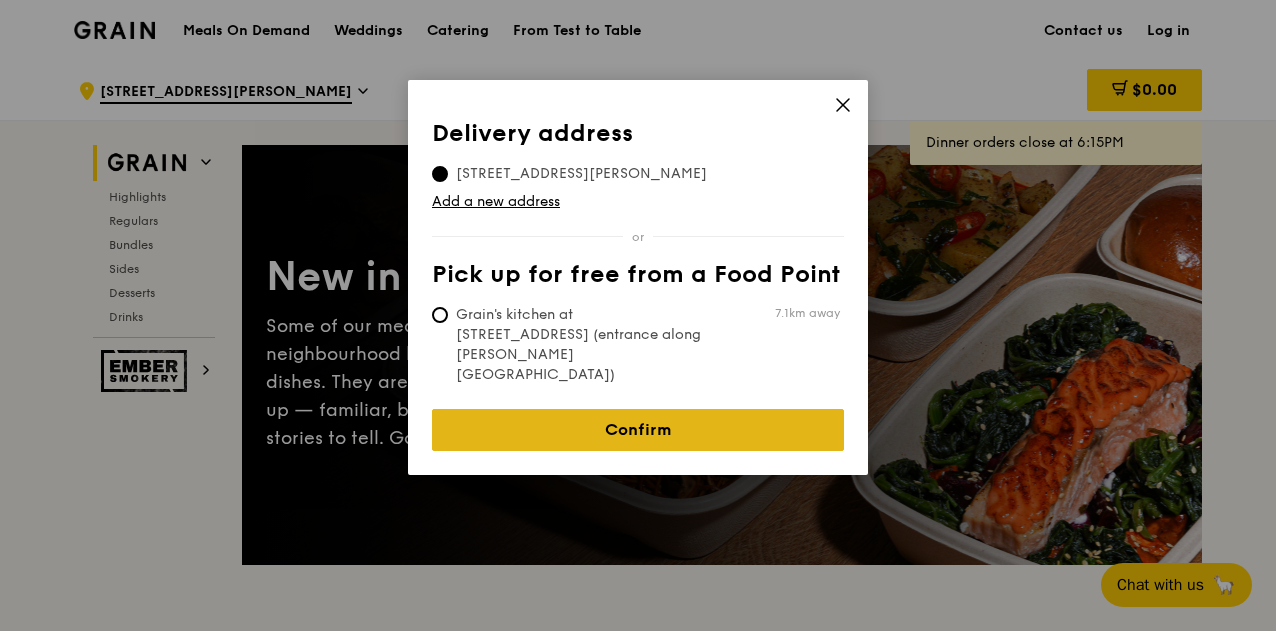 click on "Confirm" at bounding box center (638, 430) 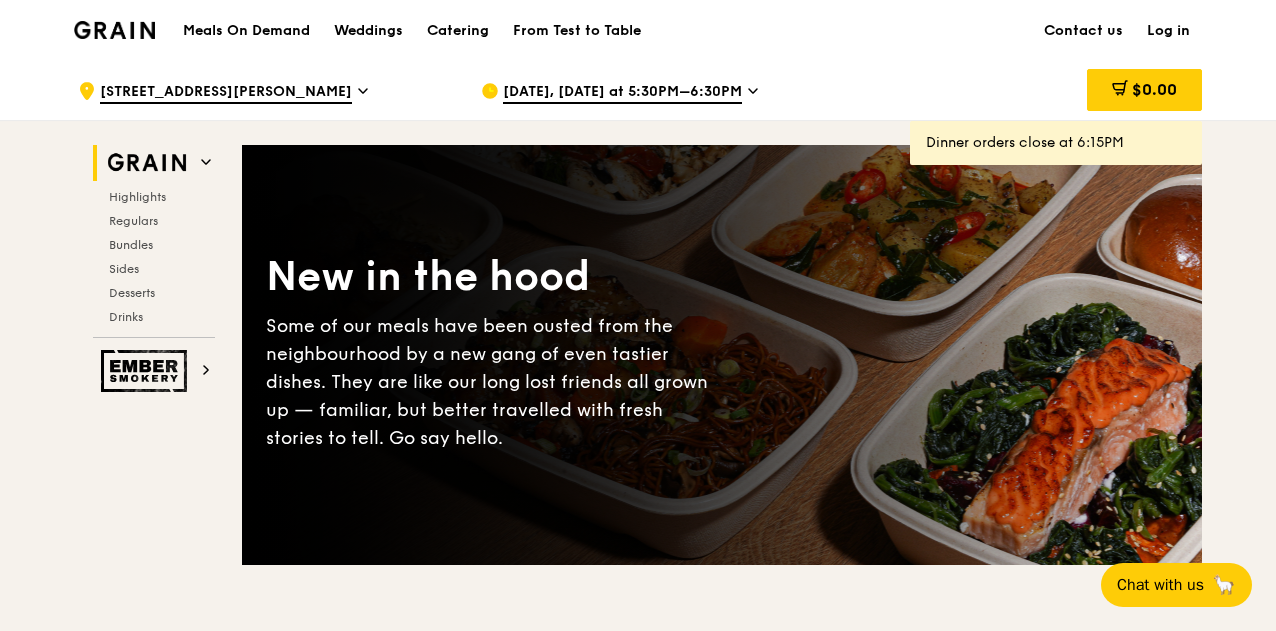 click on "[DATE], [DATE] at 5:30PM–6:30PM" at bounding box center (622, 93) 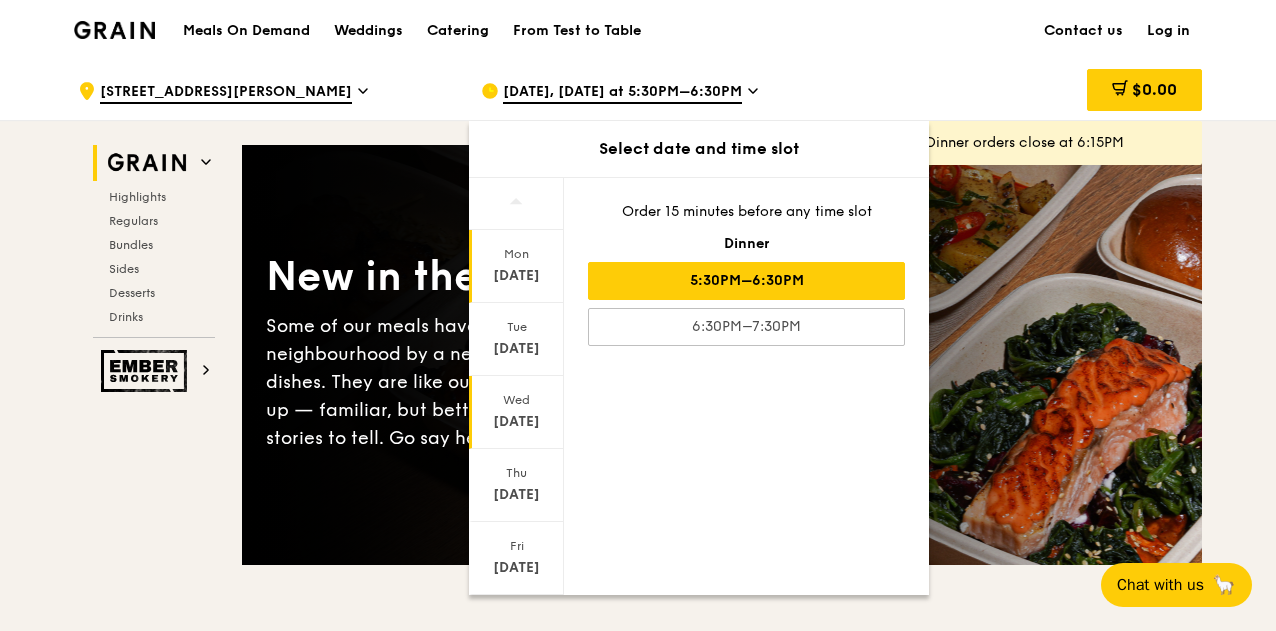 click on "[DATE]" at bounding box center (516, 422) 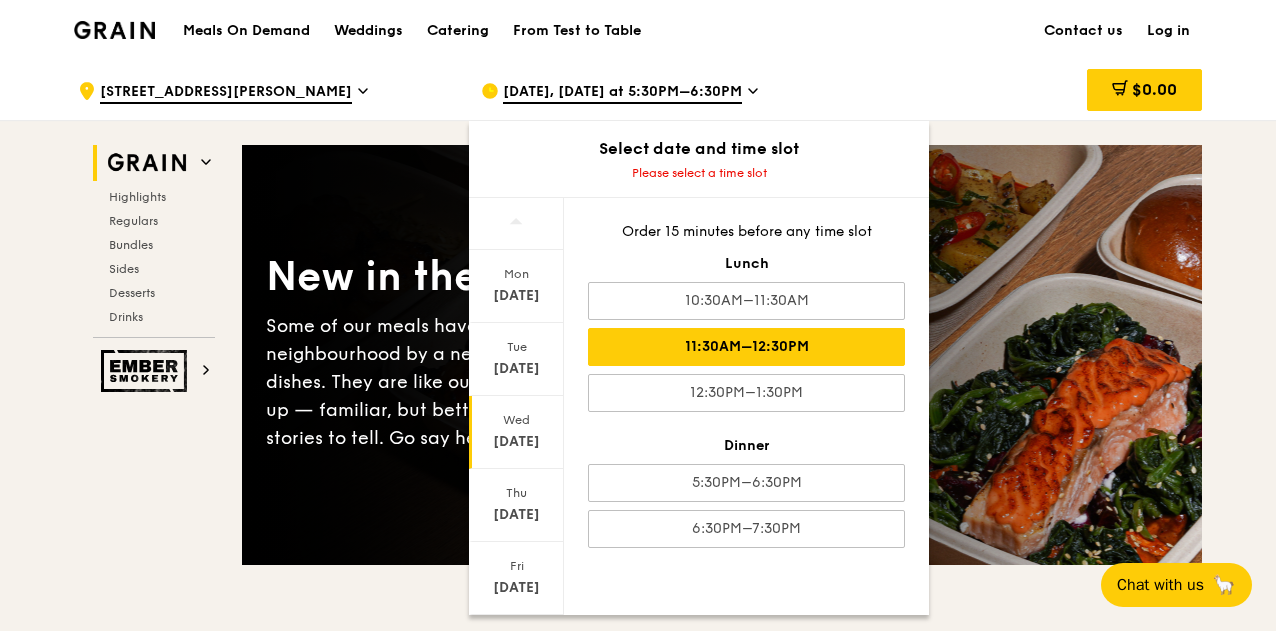 click on "11:30AM–12:30PM" at bounding box center (746, 347) 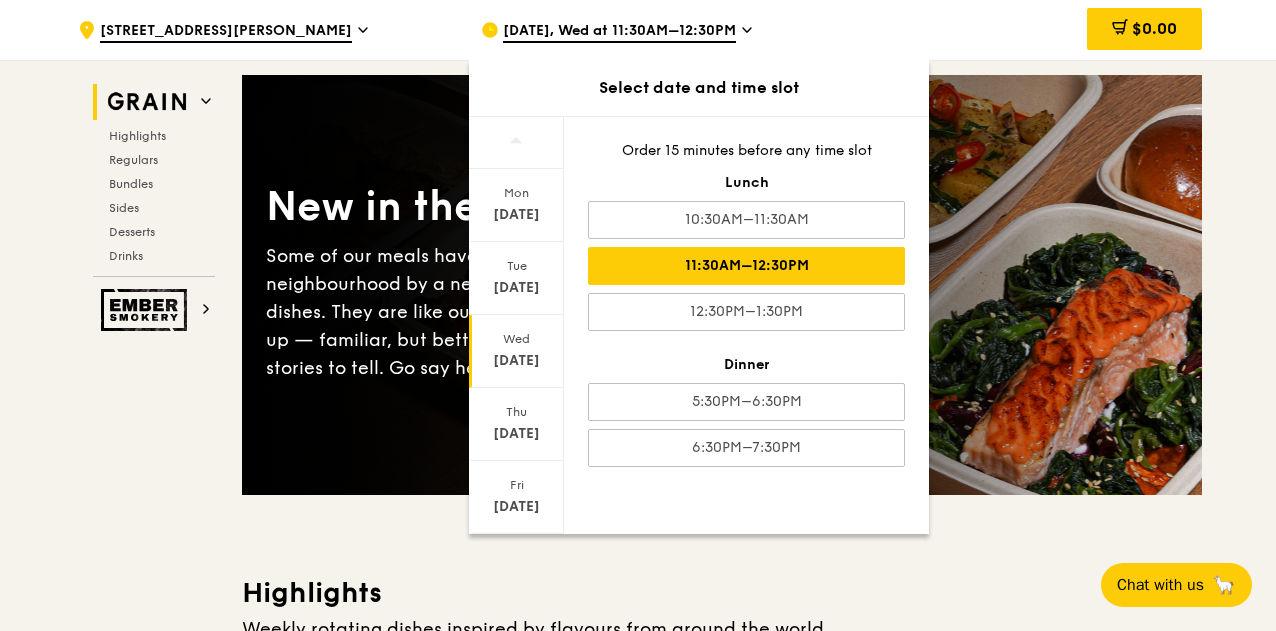 scroll, scrollTop: 100, scrollLeft: 0, axis: vertical 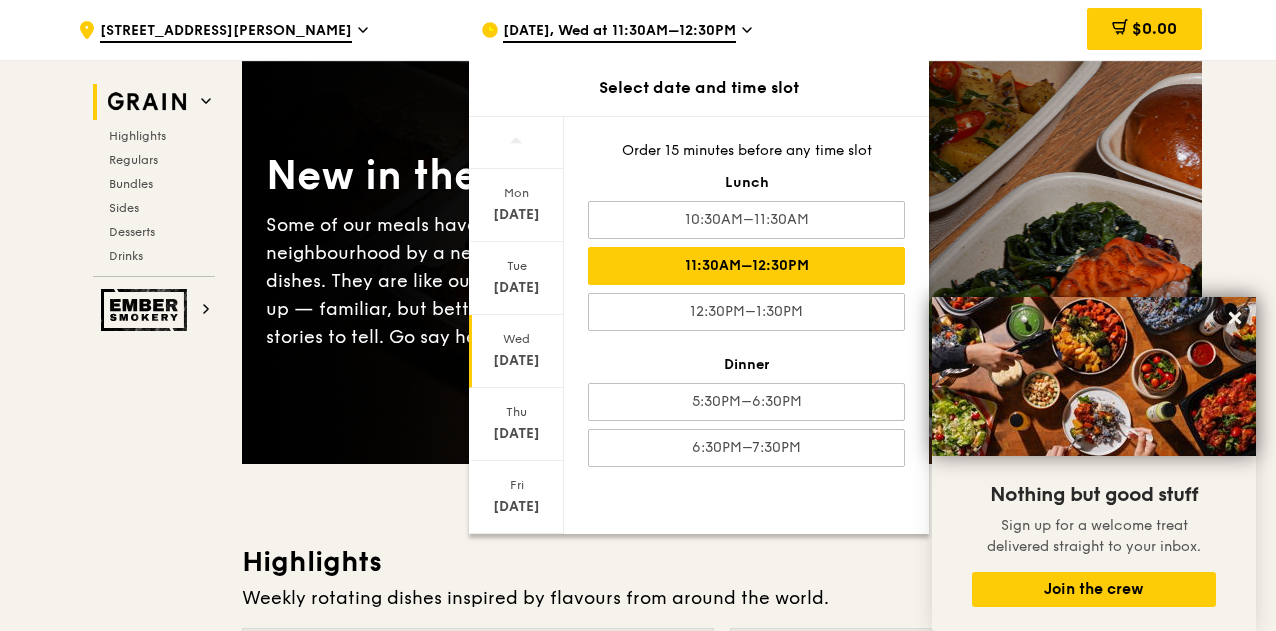 click on ".cls-1 {
fill: none;
stroke: #fff;
stroke-linecap: round;
stroke-linejoin: round;
stroke-width: 1.5px;
}
.cls-2 {
fill: #fecc07;
}
.cls-2, .cls-3 {
stroke-width: 0px;
}
.cls-3 {
fill: #fff;
fill-rule: evenodd;
}
[STREET_ADDRESS][PERSON_NAME]
[DATE], Wed at 11:30AM–12:30PM
Select date and time slot
[DATE]
[DATE]
[DATE]
[DATE]
[DATE]
[DATE]
Closed
[DATE]
Order 15 minutes before any time slot Lunch
10:30AM–11:30AM
11:30AM–12:30PM
12:30PM–1:30PM
Dinner
5:30PM–6:30PM
6:30PM–7:30PM
$0.00
Grain
Highlights
Regulars" at bounding box center [638, 4177] 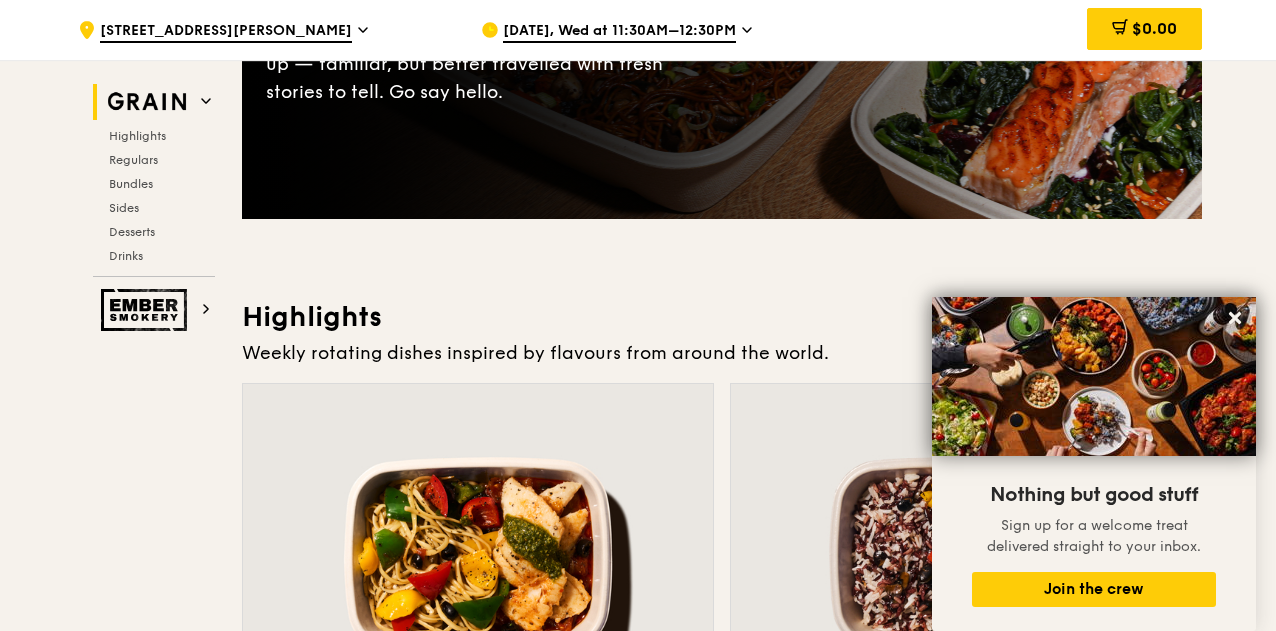 scroll, scrollTop: 700, scrollLeft: 0, axis: vertical 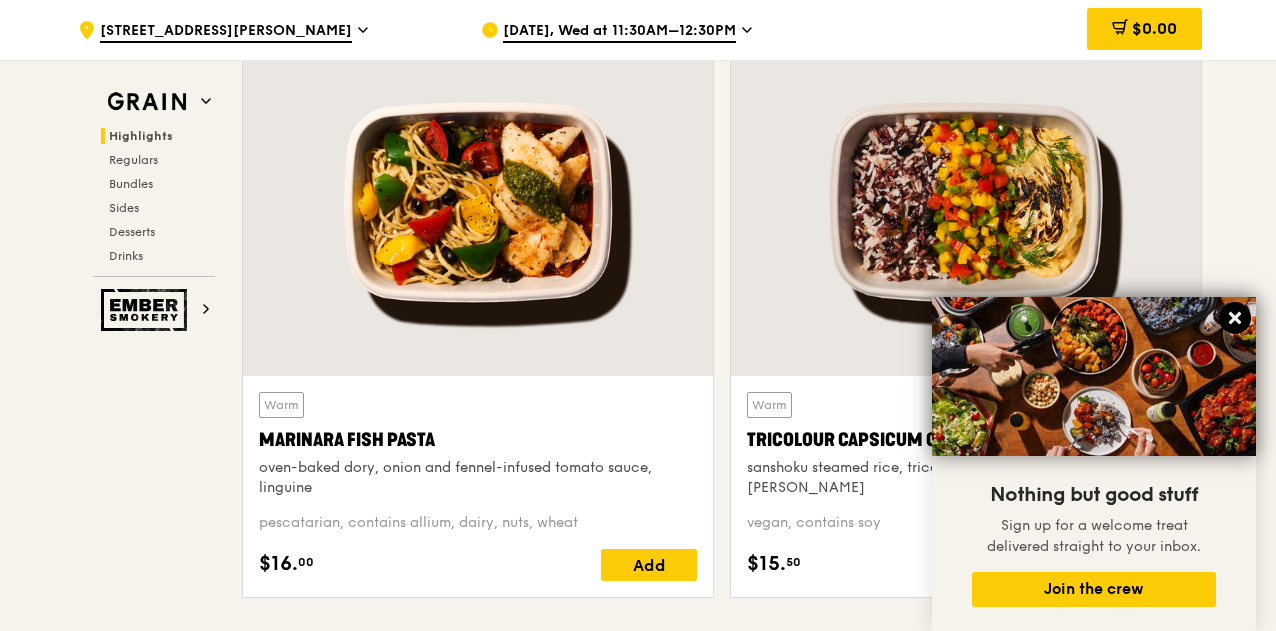 click at bounding box center [1235, 318] 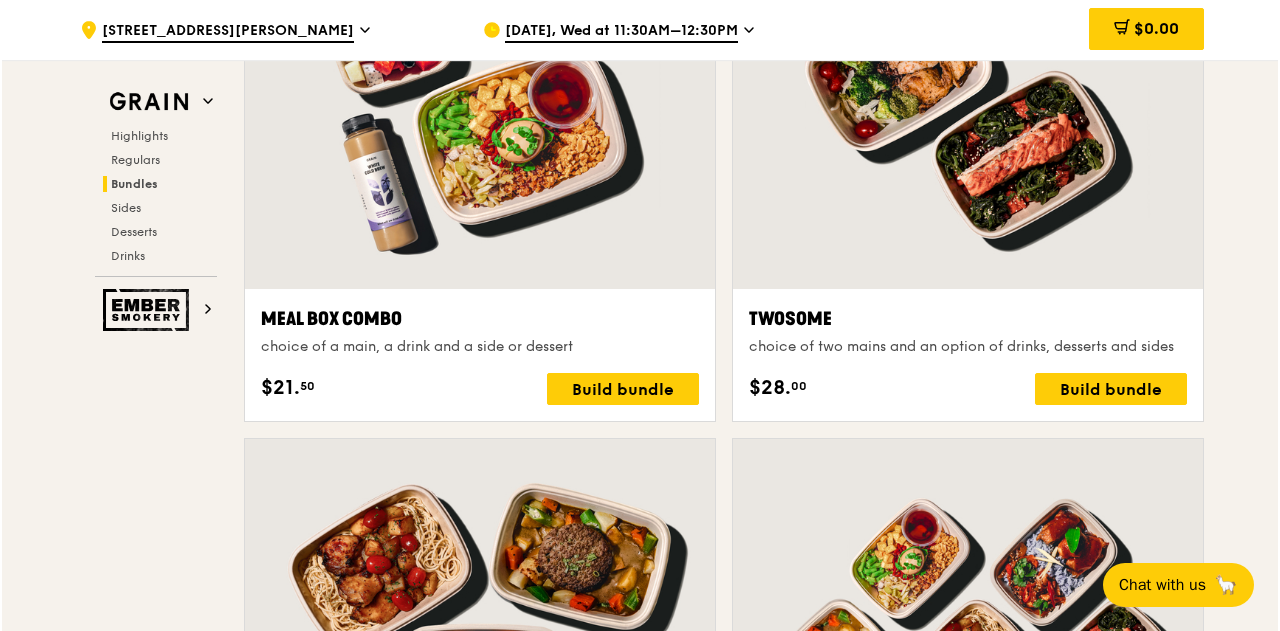 scroll, scrollTop: 3500, scrollLeft: 0, axis: vertical 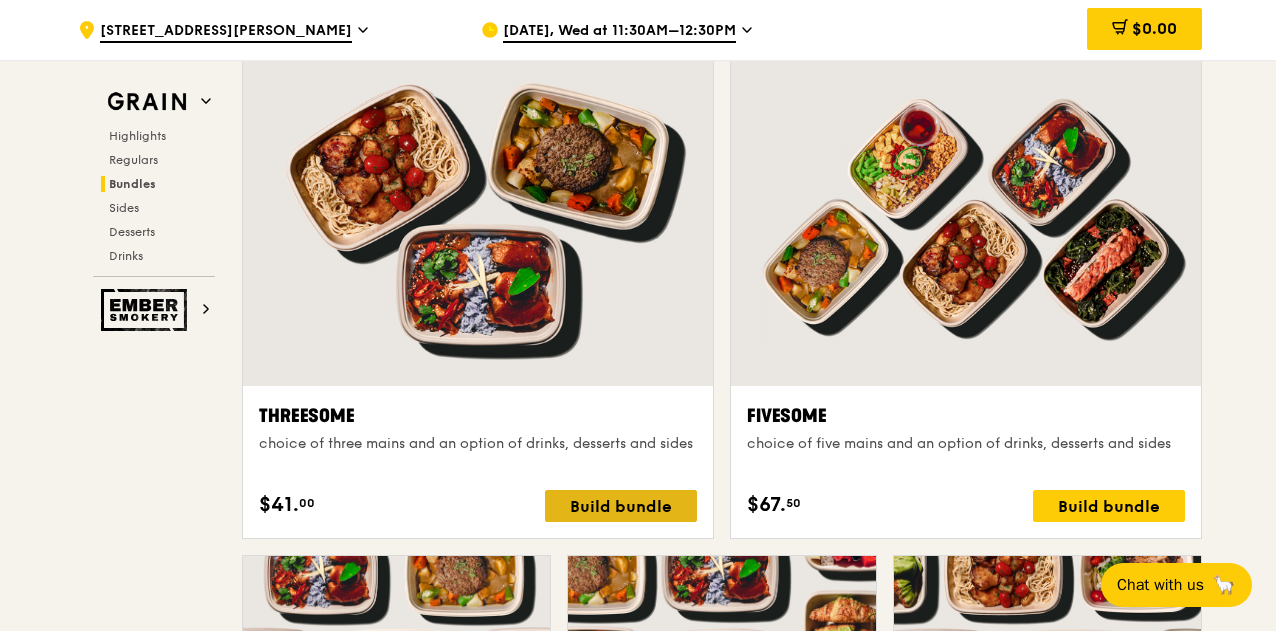 click on "Build bundle" at bounding box center [621, 506] 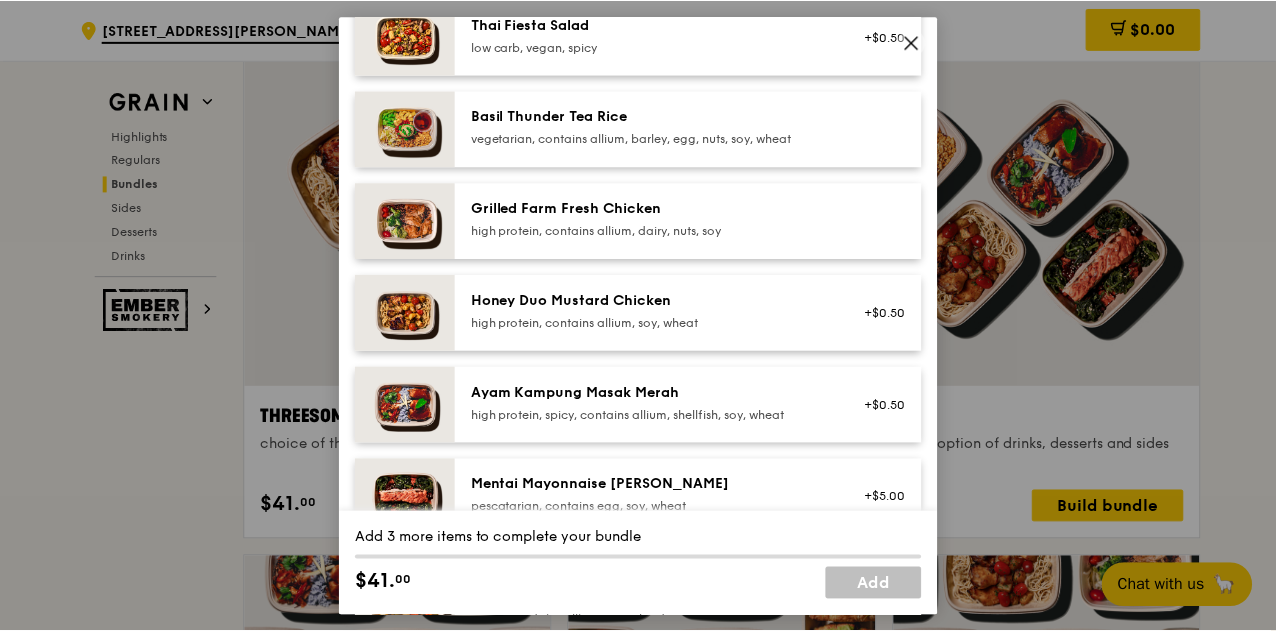 scroll, scrollTop: 400, scrollLeft: 0, axis: vertical 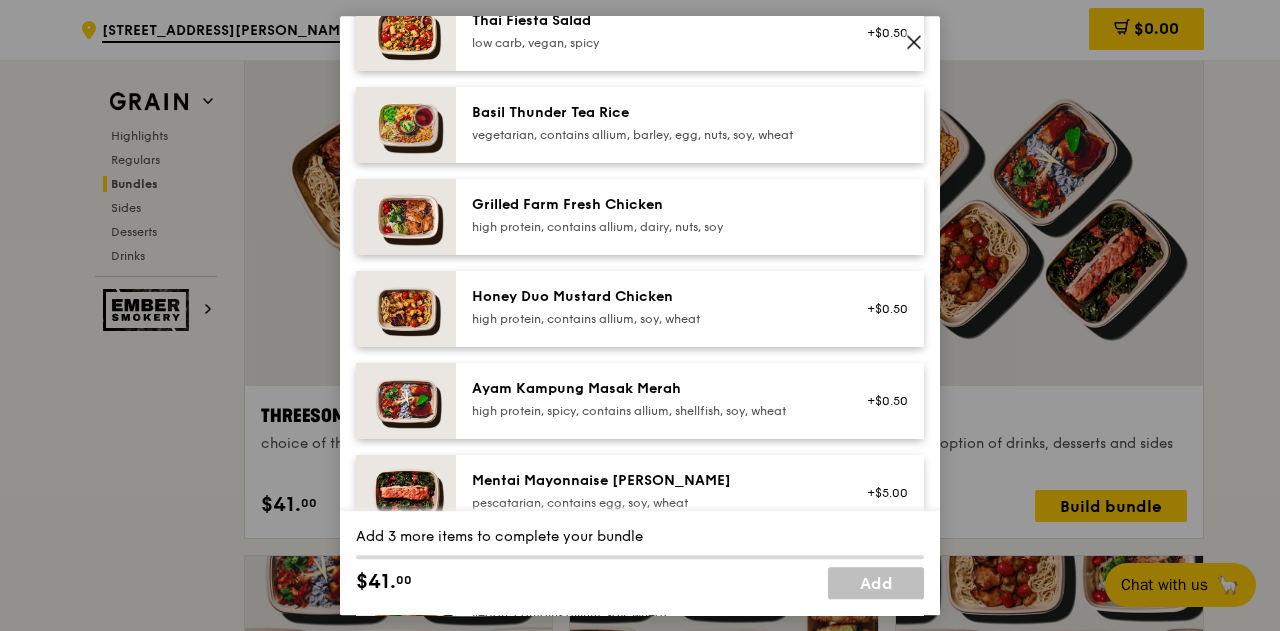 click on "Grilled Farm Fresh Chicken
high protein, contains allium, dairy, nuts, soy" at bounding box center [690, 217] 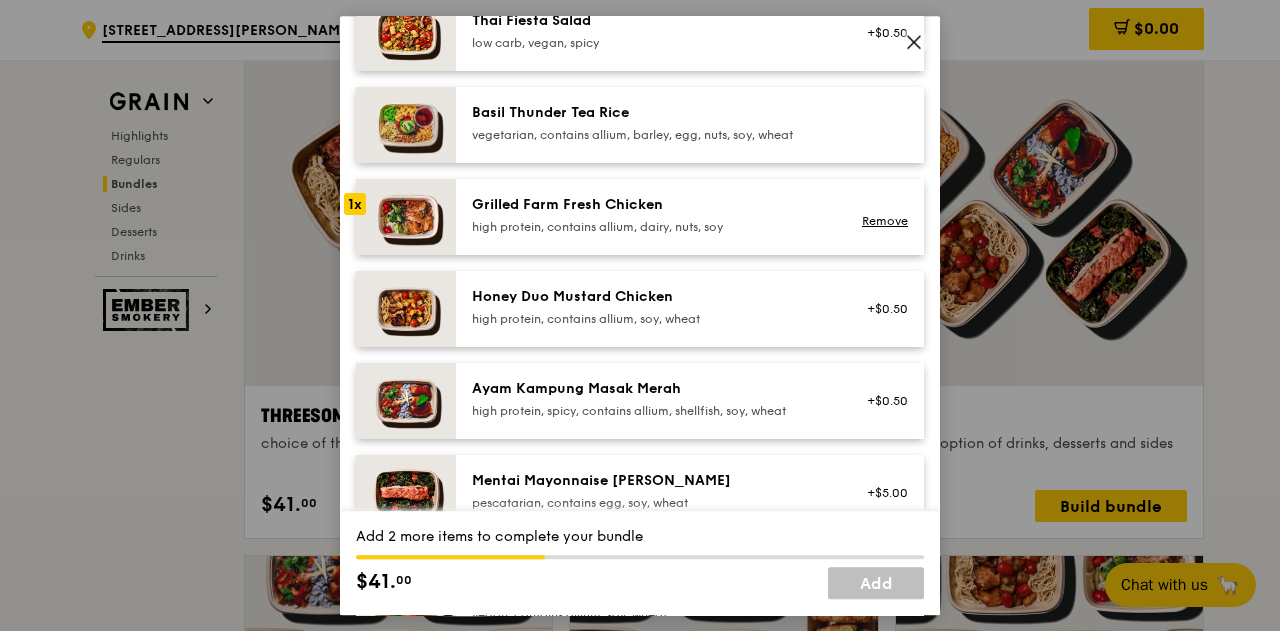 click on "Grilled Farm Fresh Chicken" at bounding box center (651, 205) 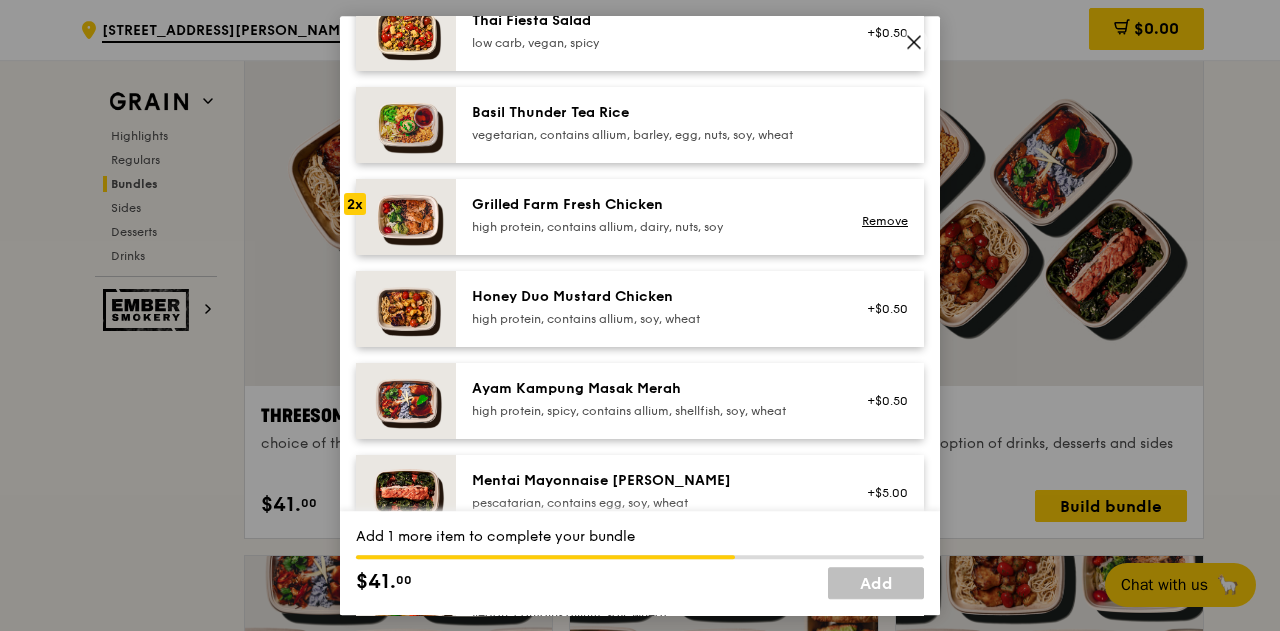click on "Grilled Farm Fresh Chicken" at bounding box center [651, 205] 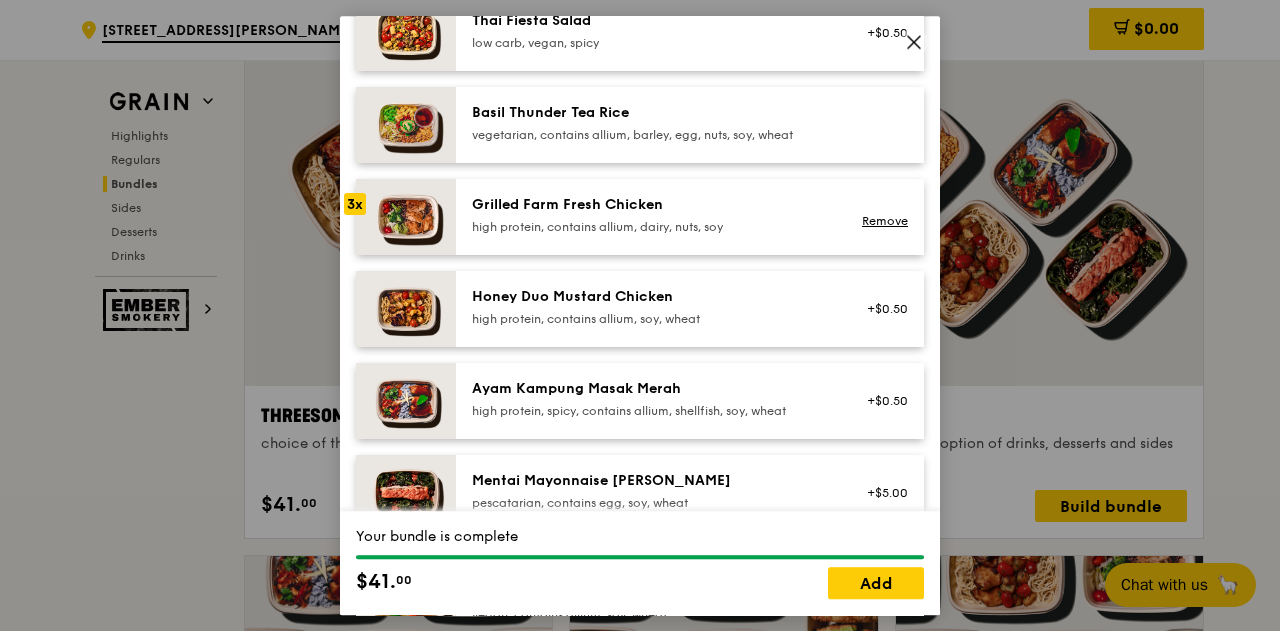click on "Grilled Farm Fresh Chicken" at bounding box center [651, 205] 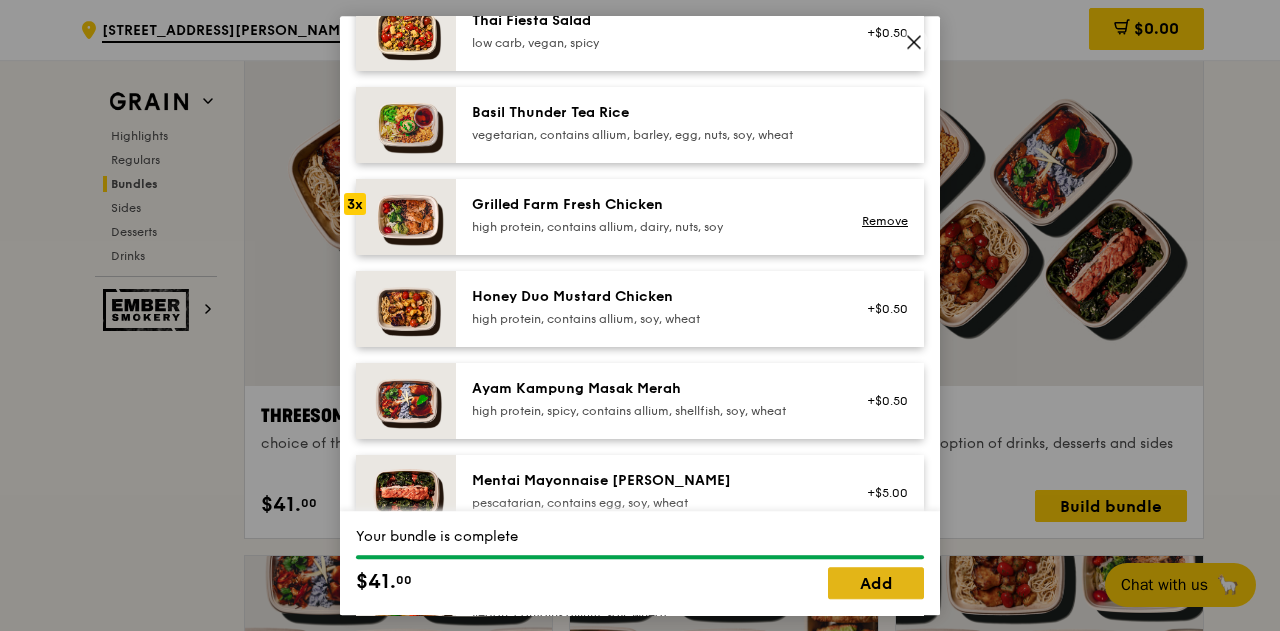 click on "Add" at bounding box center (876, 583) 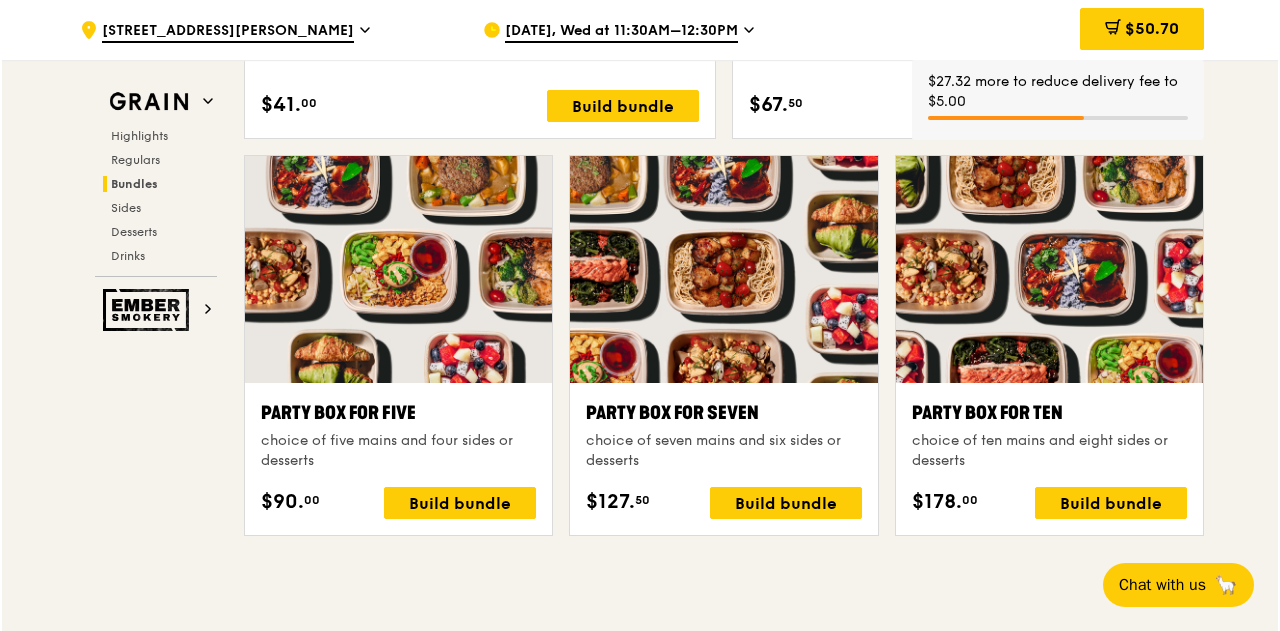 scroll, scrollTop: 3500, scrollLeft: 0, axis: vertical 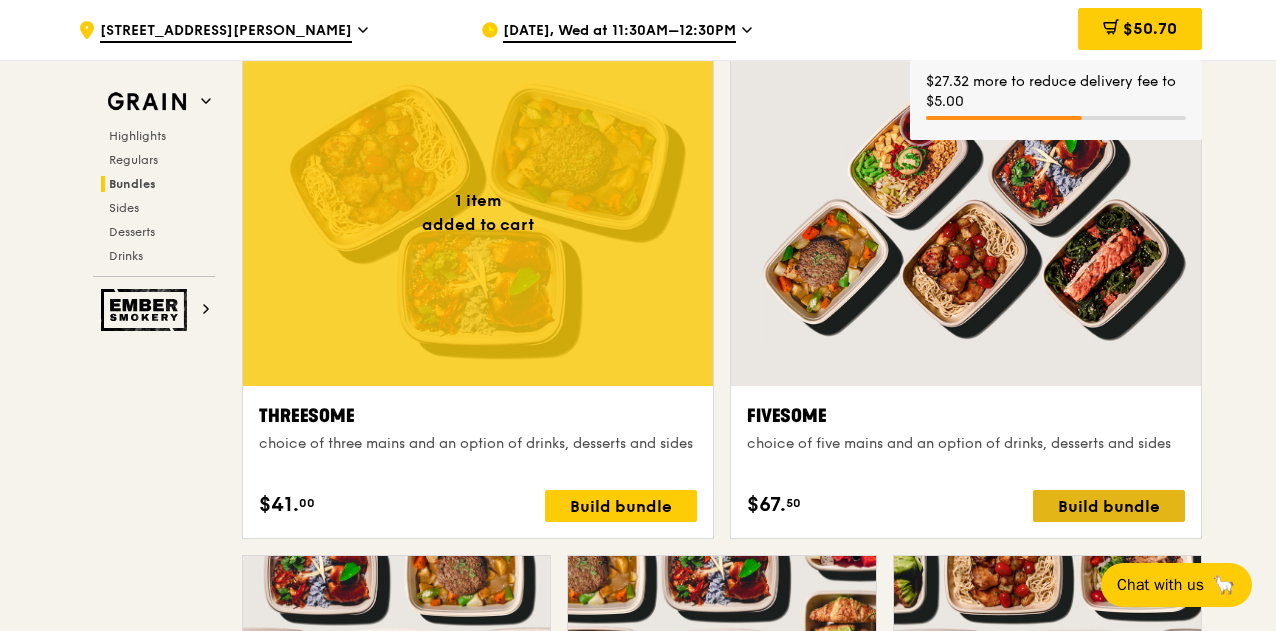 click on "Build bundle" at bounding box center (1109, 506) 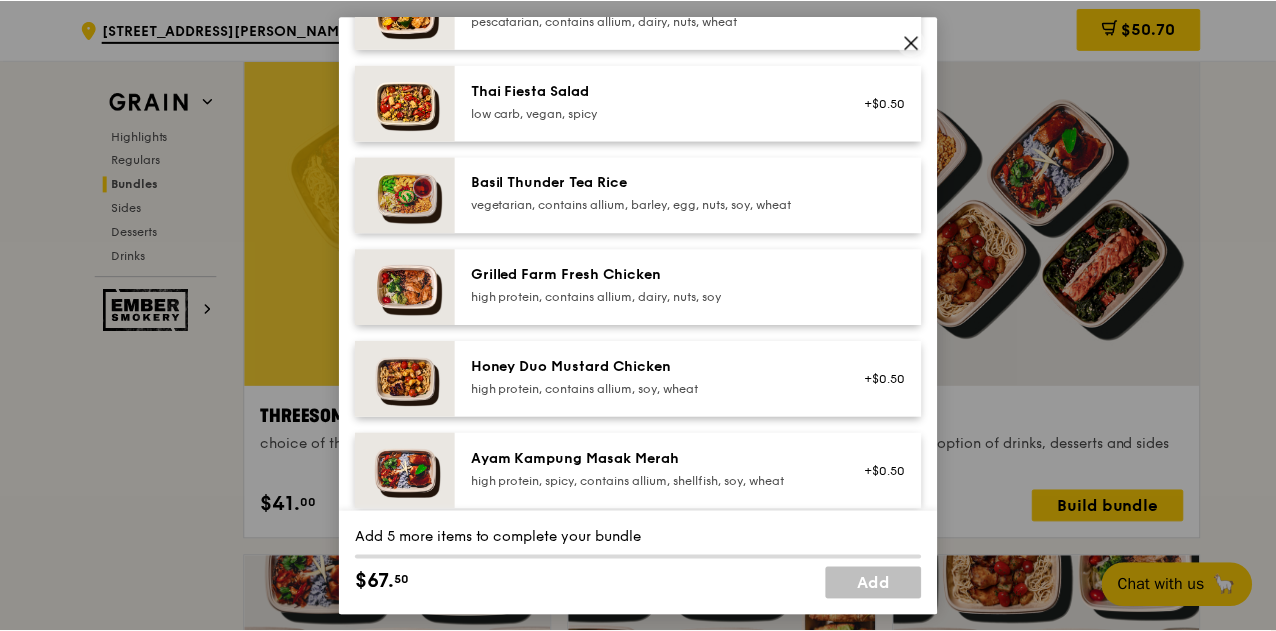 scroll, scrollTop: 300, scrollLeft: 0, axis: vertical 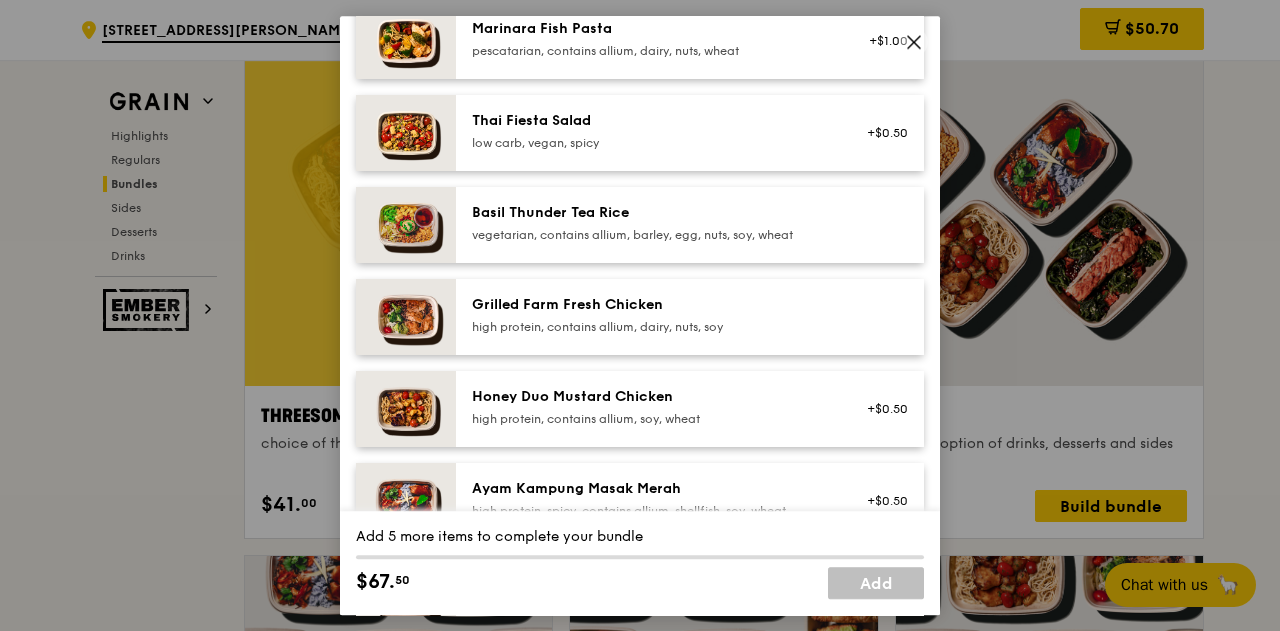 click on "Grilled Farm Fresh Chicken
high protein, contains allium, dairy, nuts, soy" at bounding box center (651, 315) 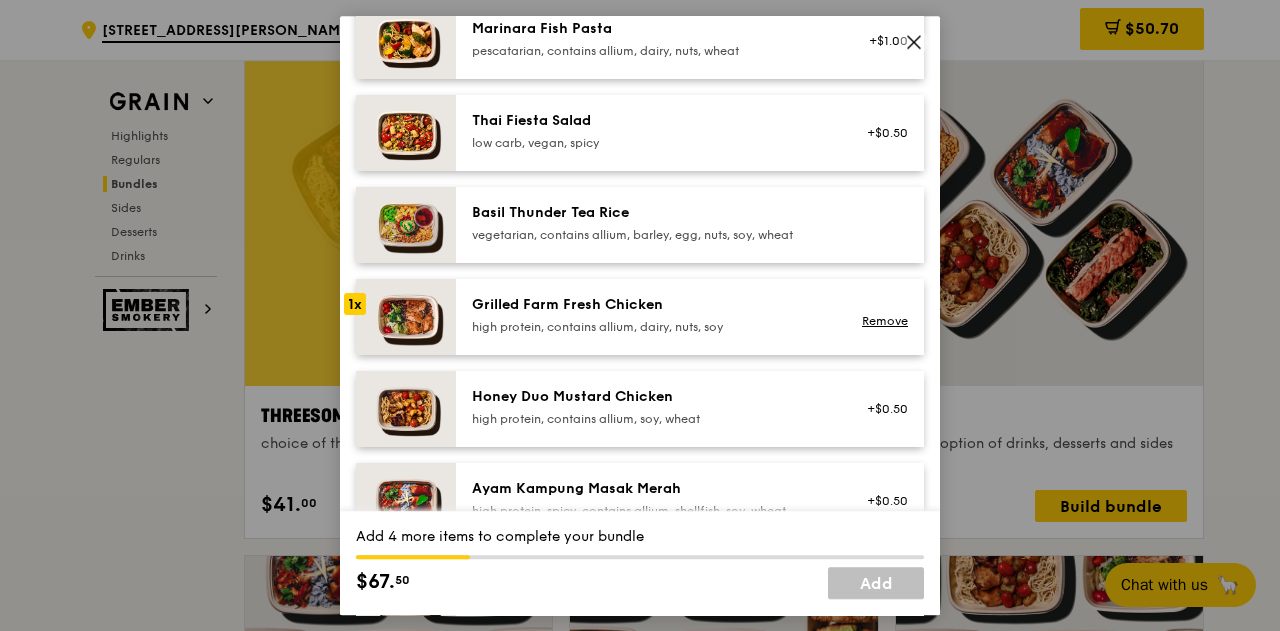 click on "Grilled Farm Fresh Chicken
high protein, contains allium, dairy, nuts, soy" at bounding box center (651, 315) 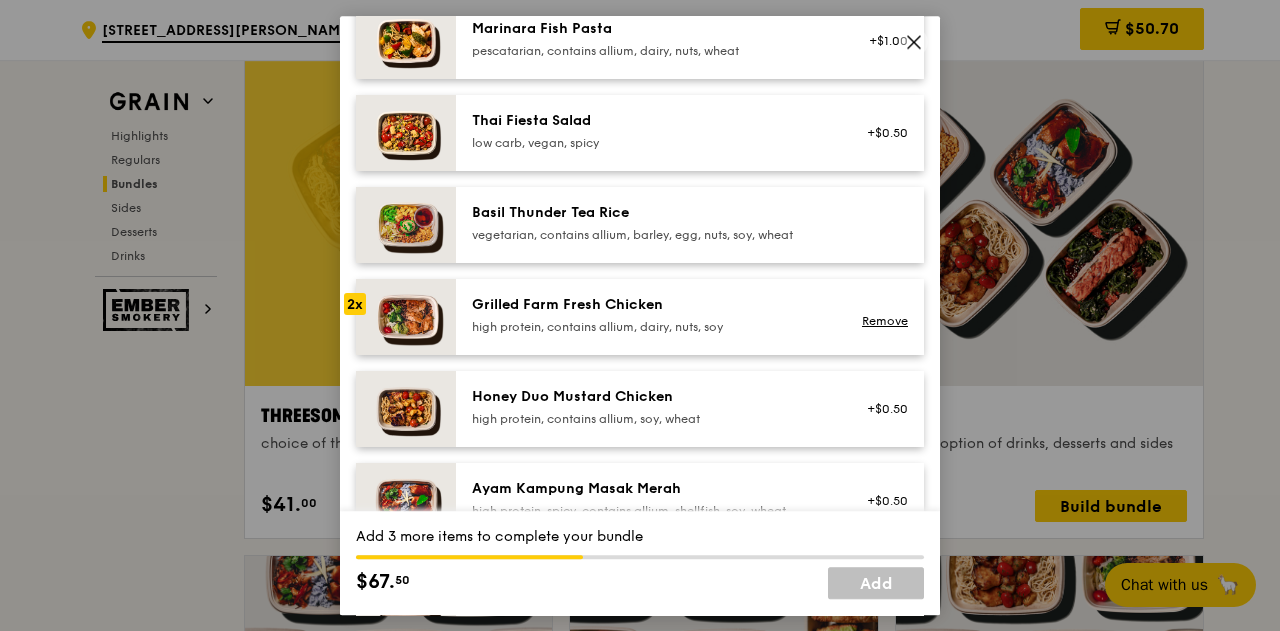 click on "Grilled Farm Fresh Chicken
high protein, contains allium, dairy, nuts, soy" at bounding box center [651, 315] 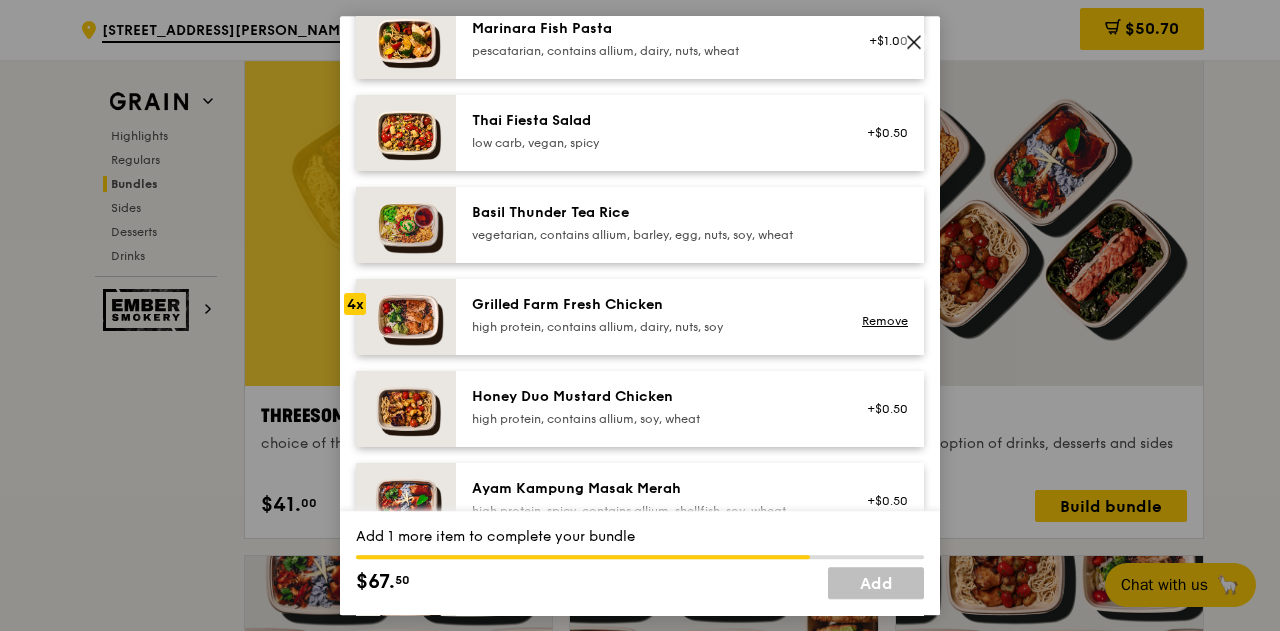 click on "Grilled Farm Fresh Chicken
high protein, contains allium, dairy, nuts, soy" at bounding box center [651, 315] 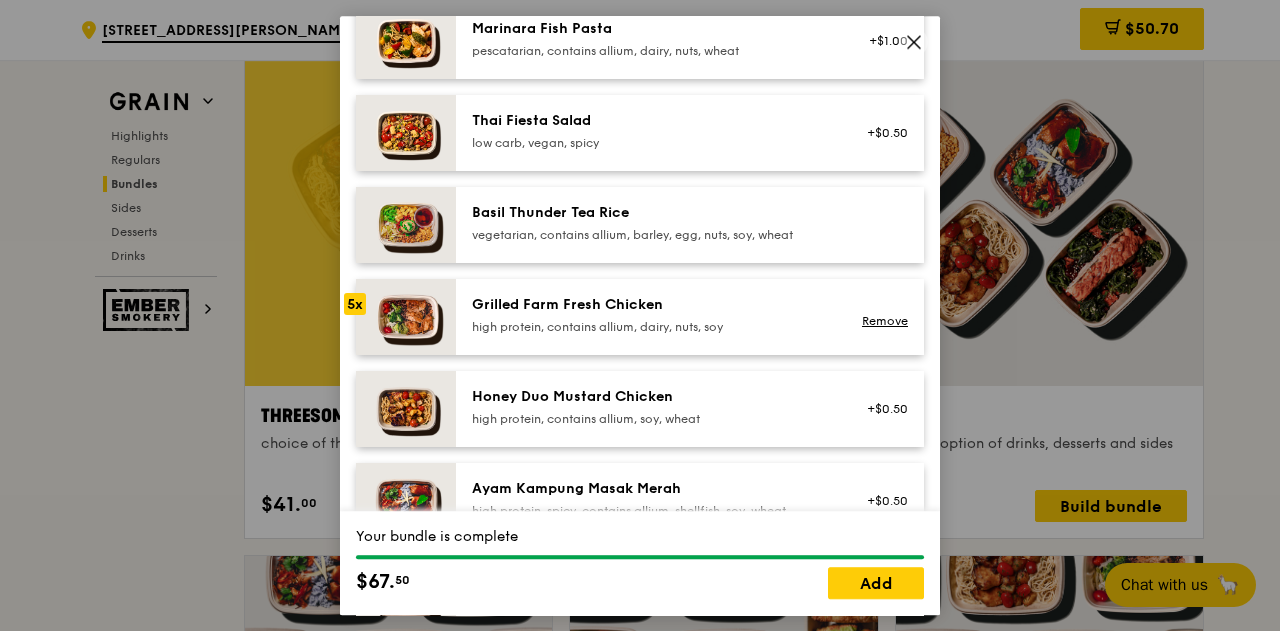 click on "Grilled Farm Fresh Chicken
high protein, contains allium, dairy, nuts, soy" at bounding box center (651, 315) 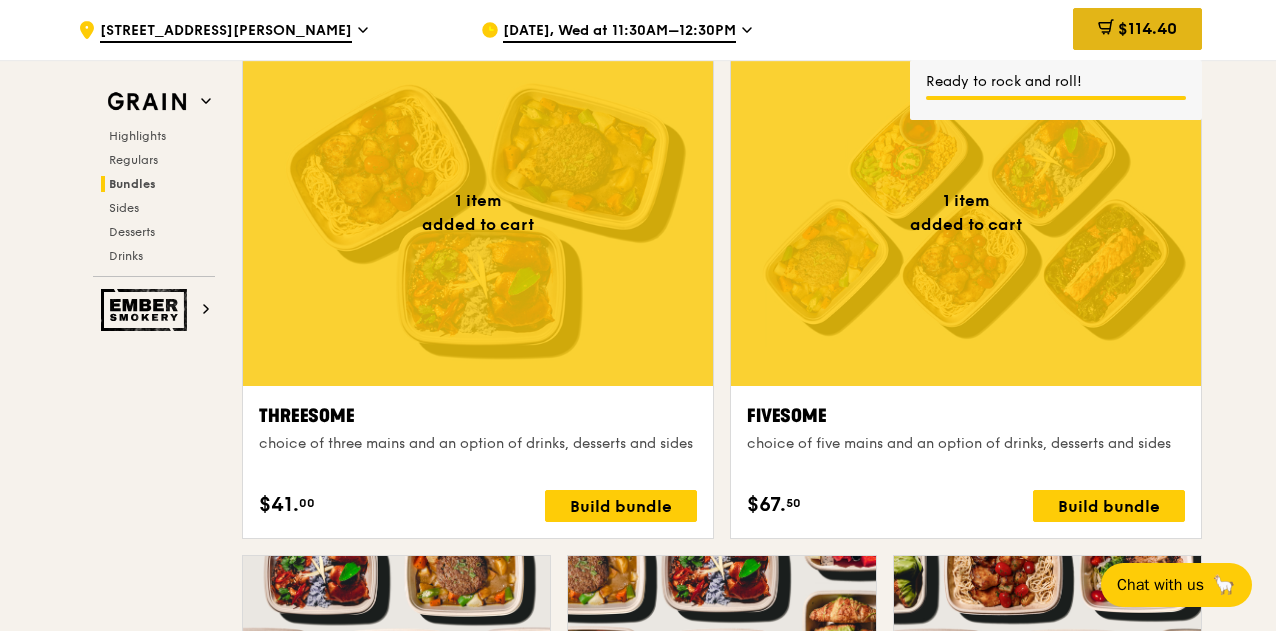 click on "$114.40" at bounding box center (1147, 28) 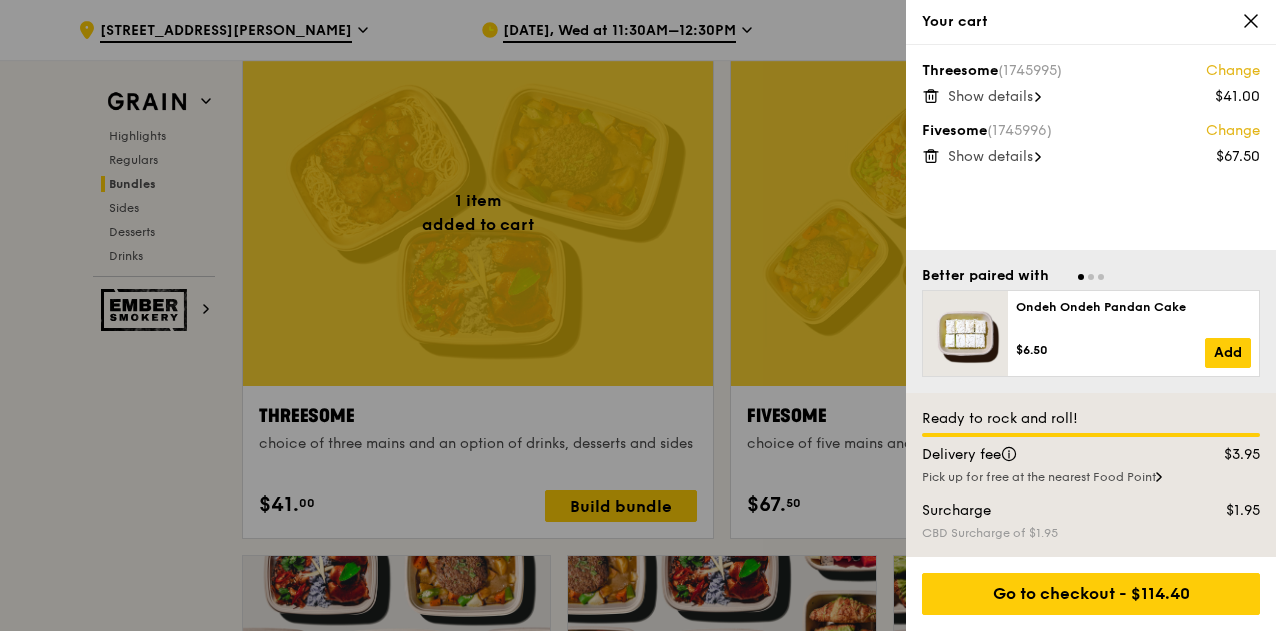 click on "Show details" at bounding box center [990, 96] 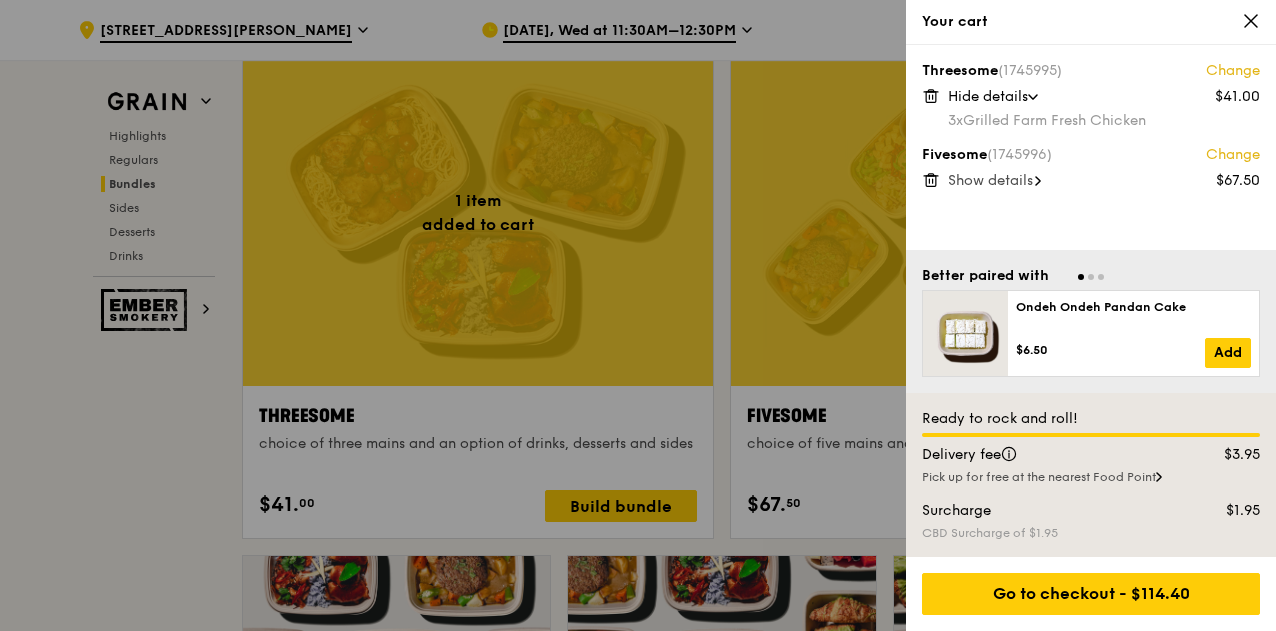click on "Show details" at bounding box center (990, 180) 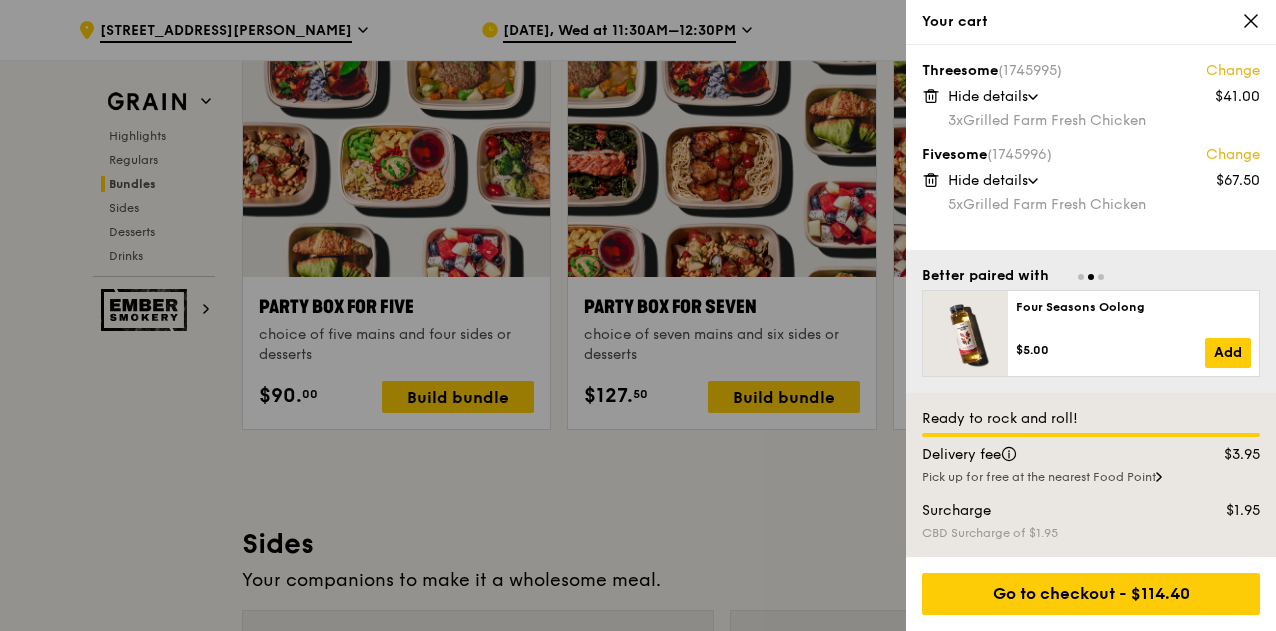 scroll, scrollTop: 4100, scrollLeft: 0, axis: vertical 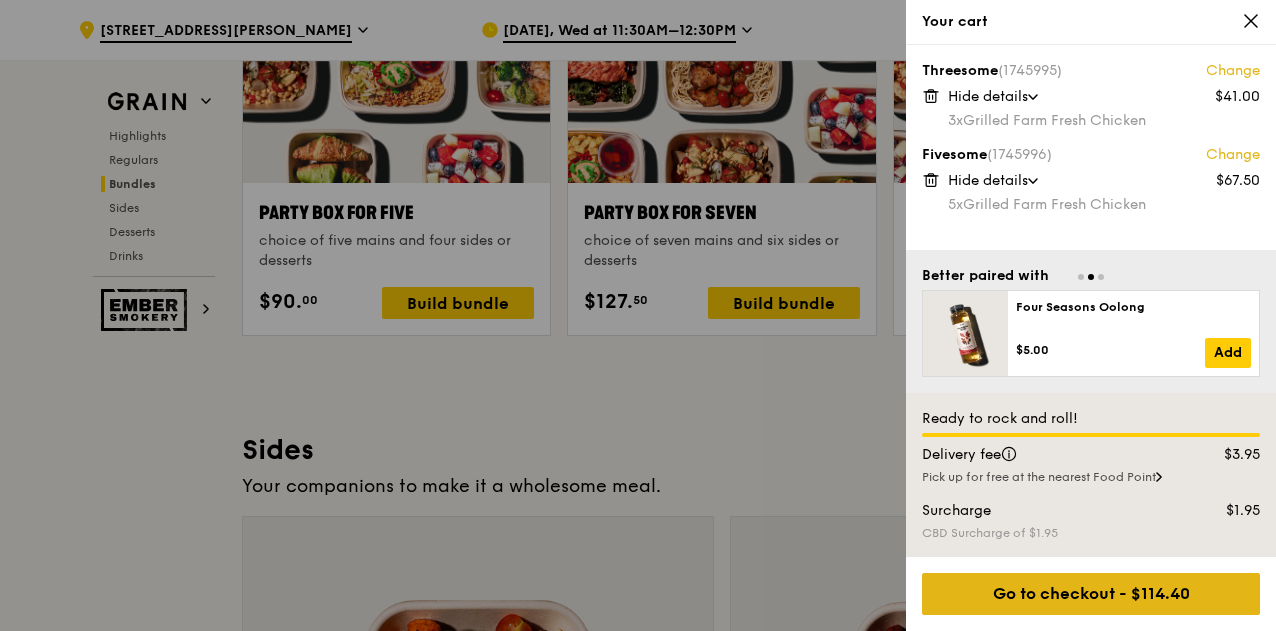 click on "Go to checkout - $114.40" at bounding box center [1091, 594] 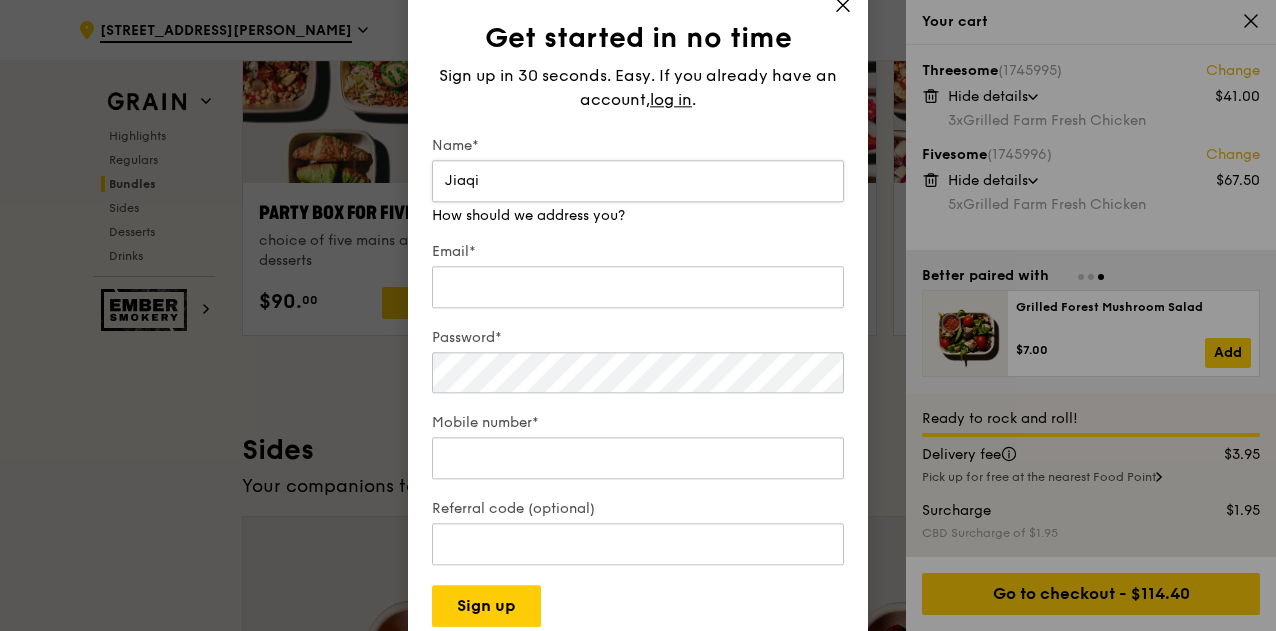 type on "Jiaqi" 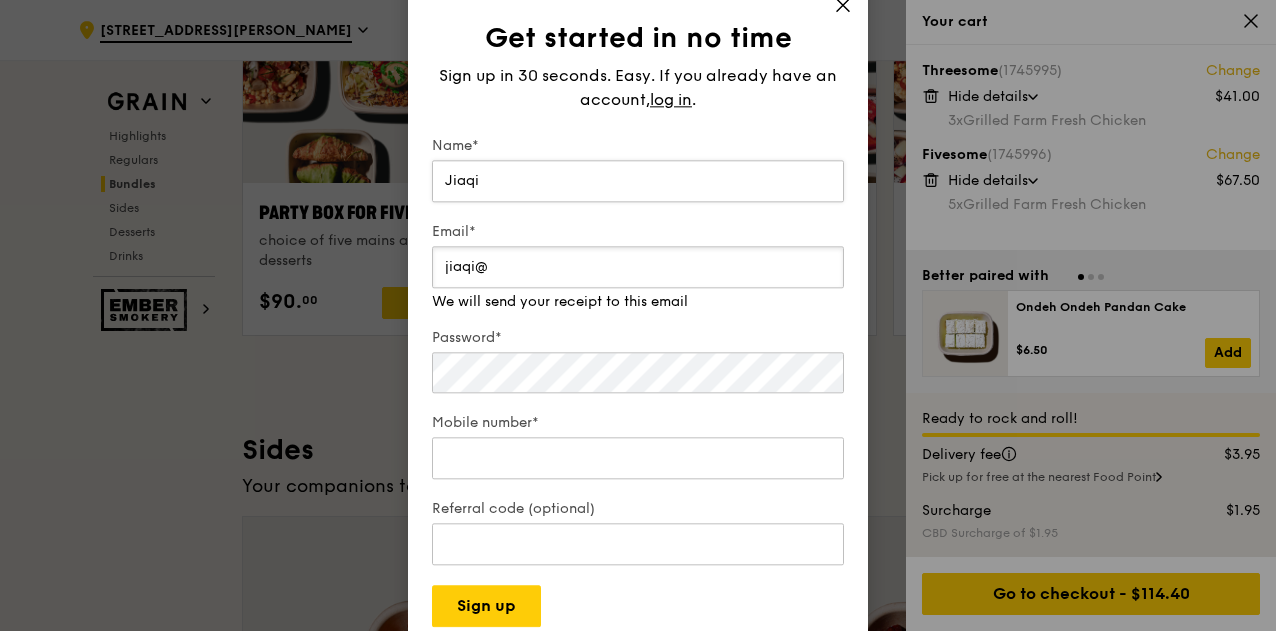 type on "[EMAIL_ADDRESS][DOMAIN_NAME]" 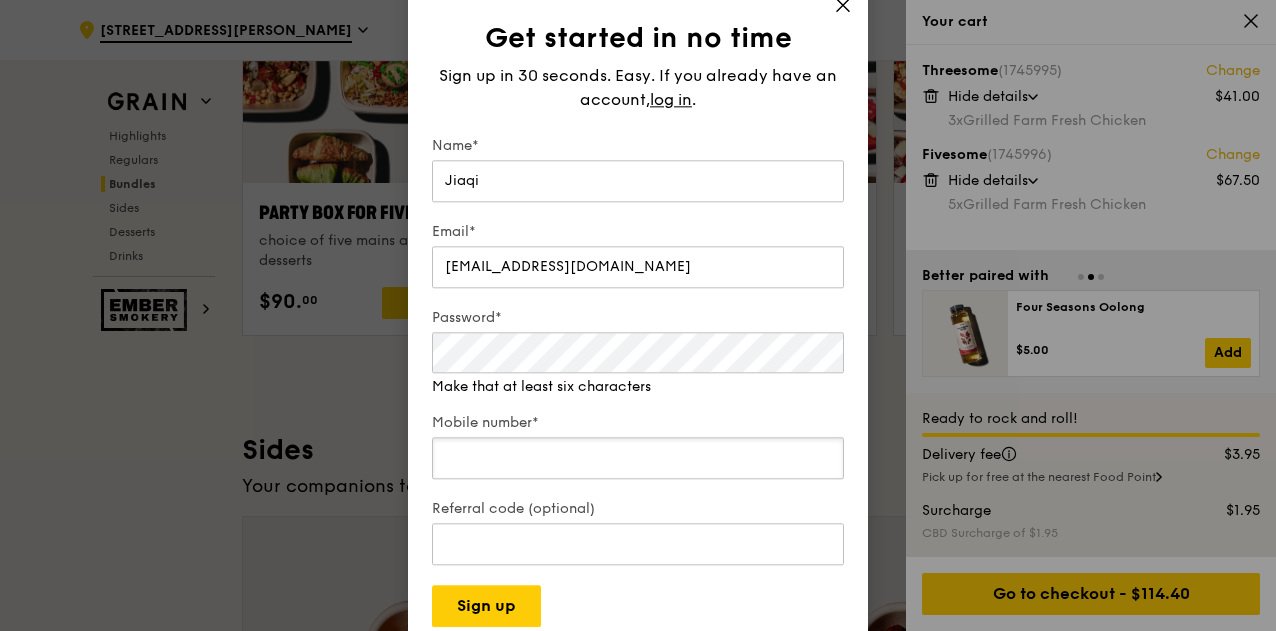 click on "Mobile number*" at bounding box center (638, 458) 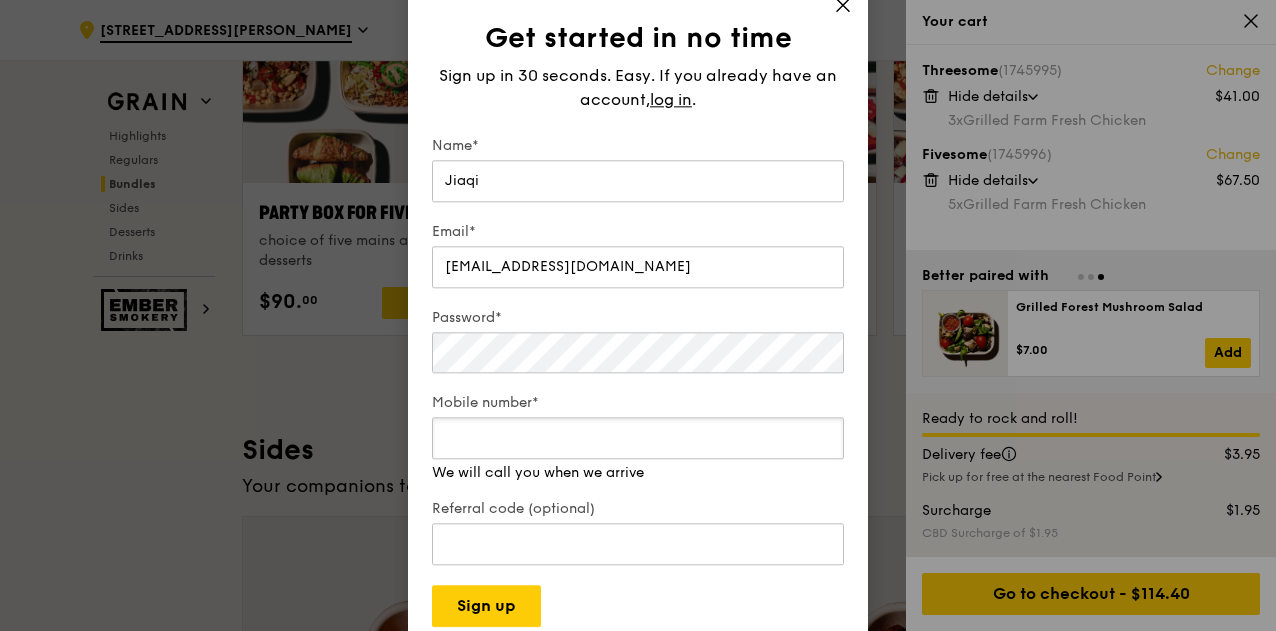 type on "91393370" 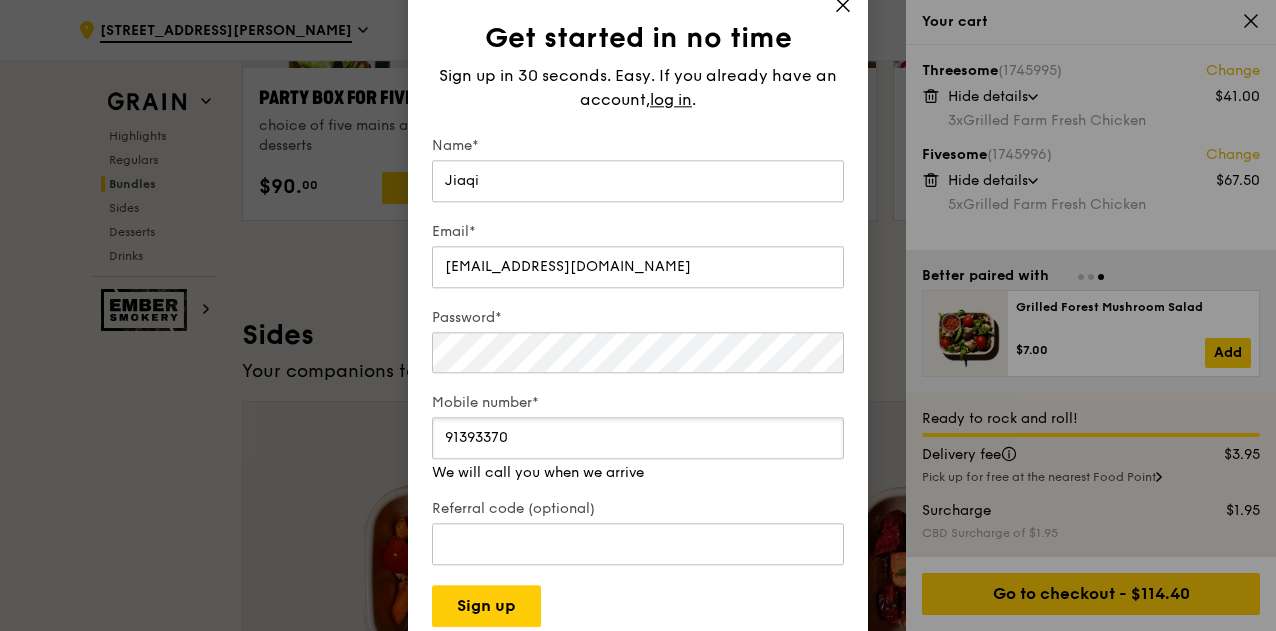 scroll, scrollTop: 4400, scrollLeft: 0, axis: vertical 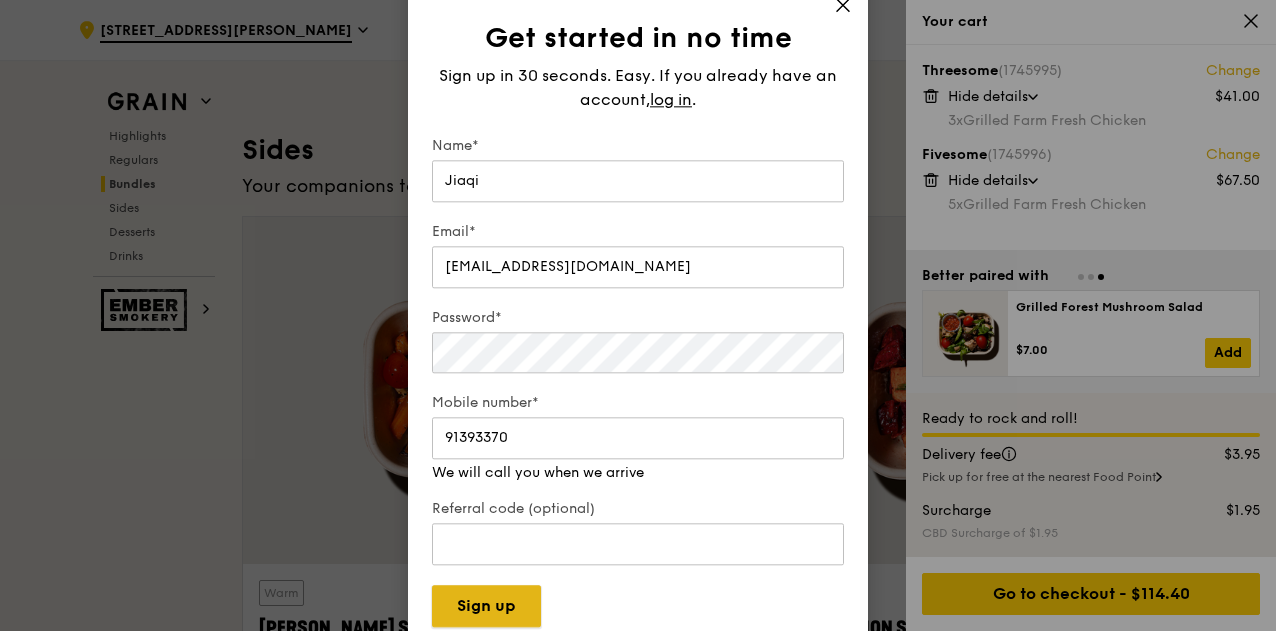 click on "Sign up" at bounding box center (486, 606) 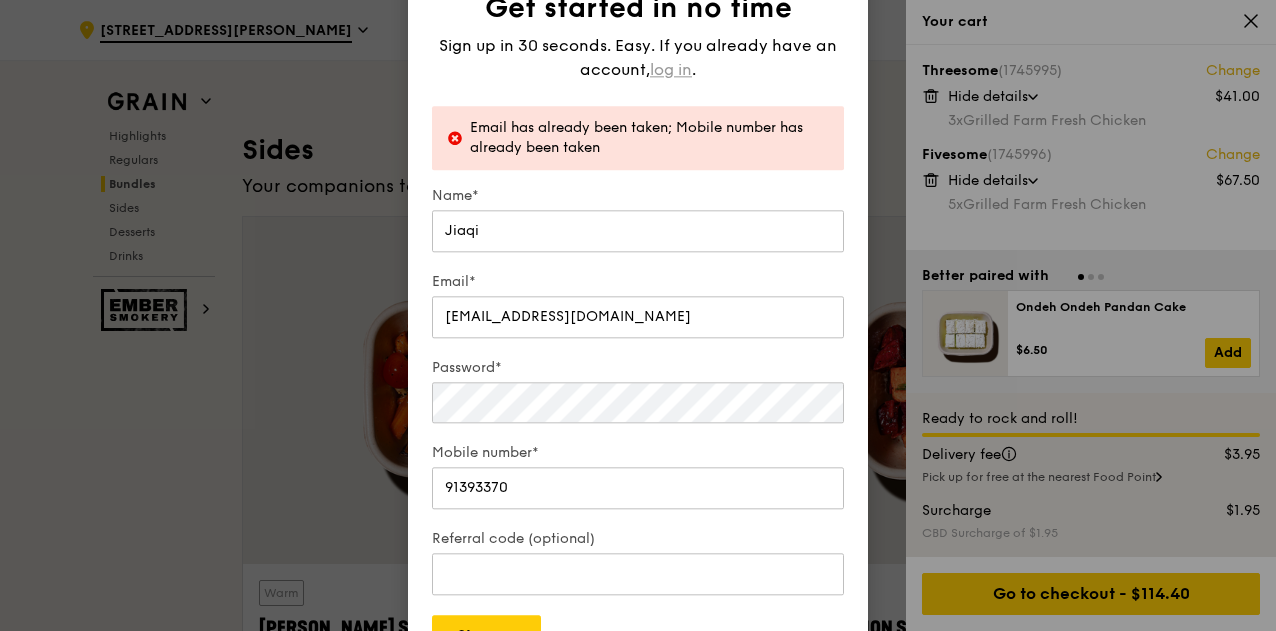 click on "log in" at bounding box center (671, 70) 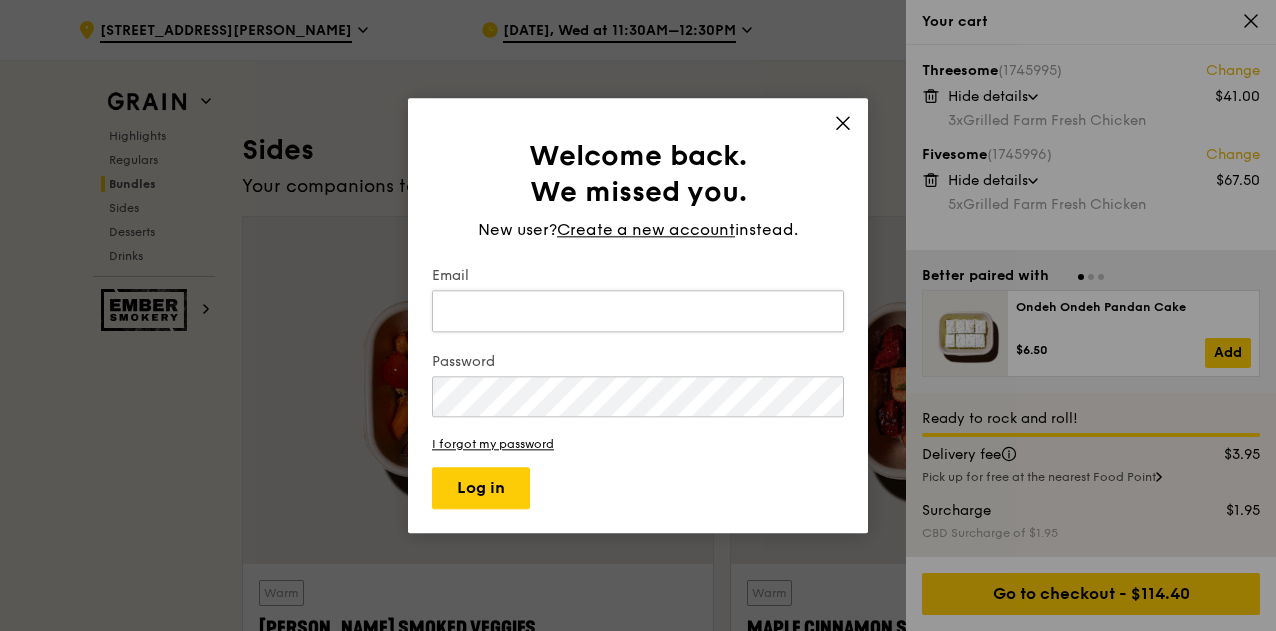 type on "[EMAIL_ADDRESS][DOMAIN_NAME]" 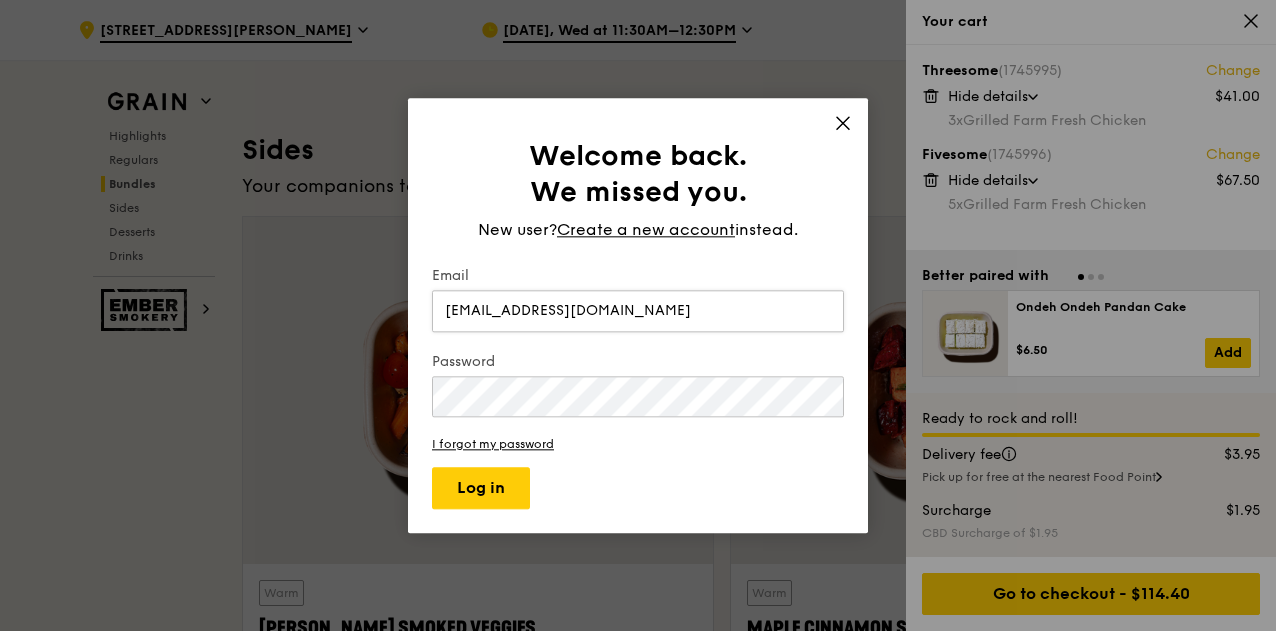 click on "[EMAIL_ADDRESS][DOMAIN_NAME]" at bounding box center [638, 311] 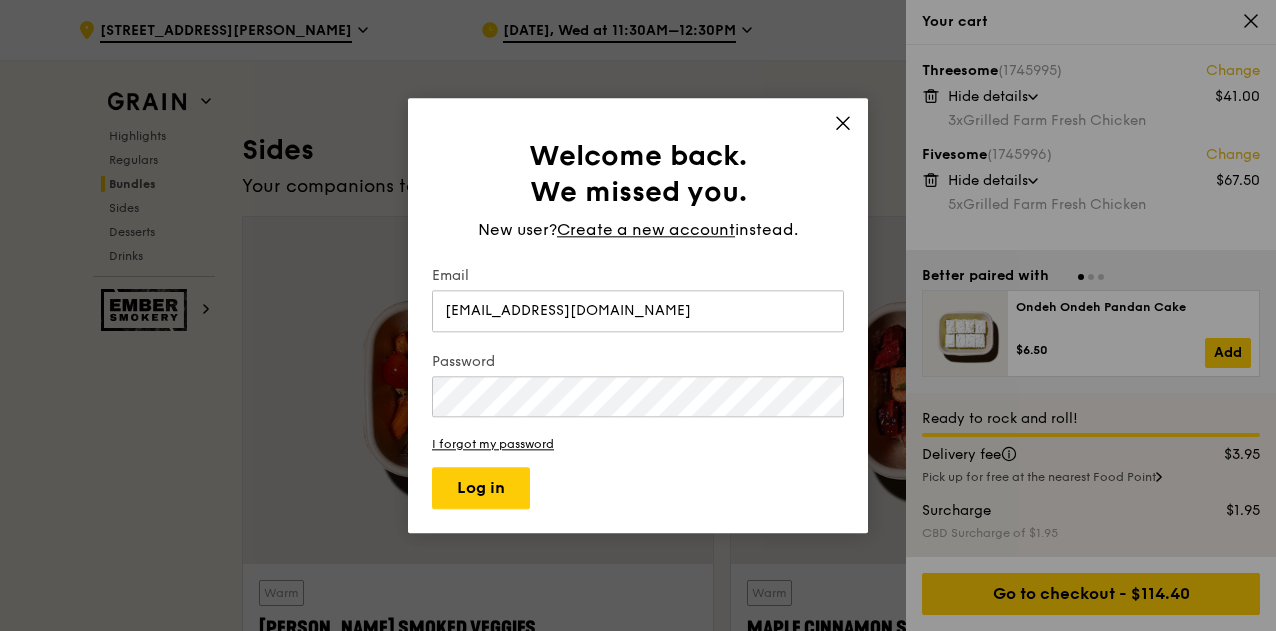 click on "Email
[EMAIL_ADDRESS][DOMAIN_NAME]
Password
I forgot my password
Log in" at bounding box center [638, 387] 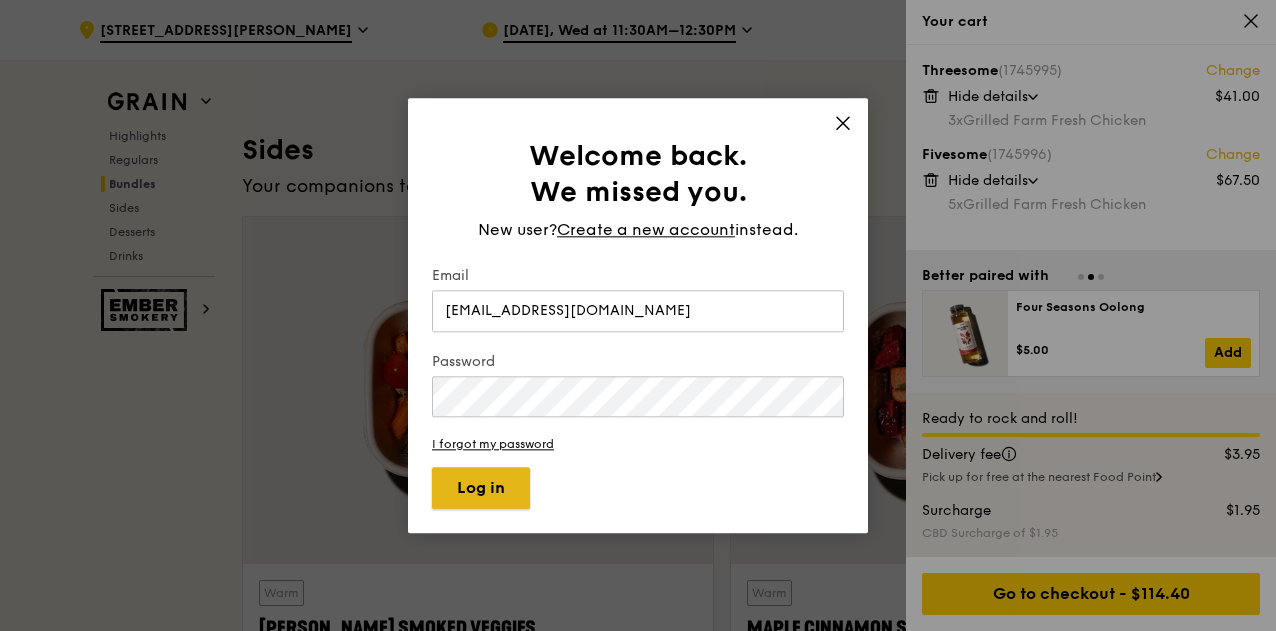 click on "Log in" at bounding box center (481, 488) 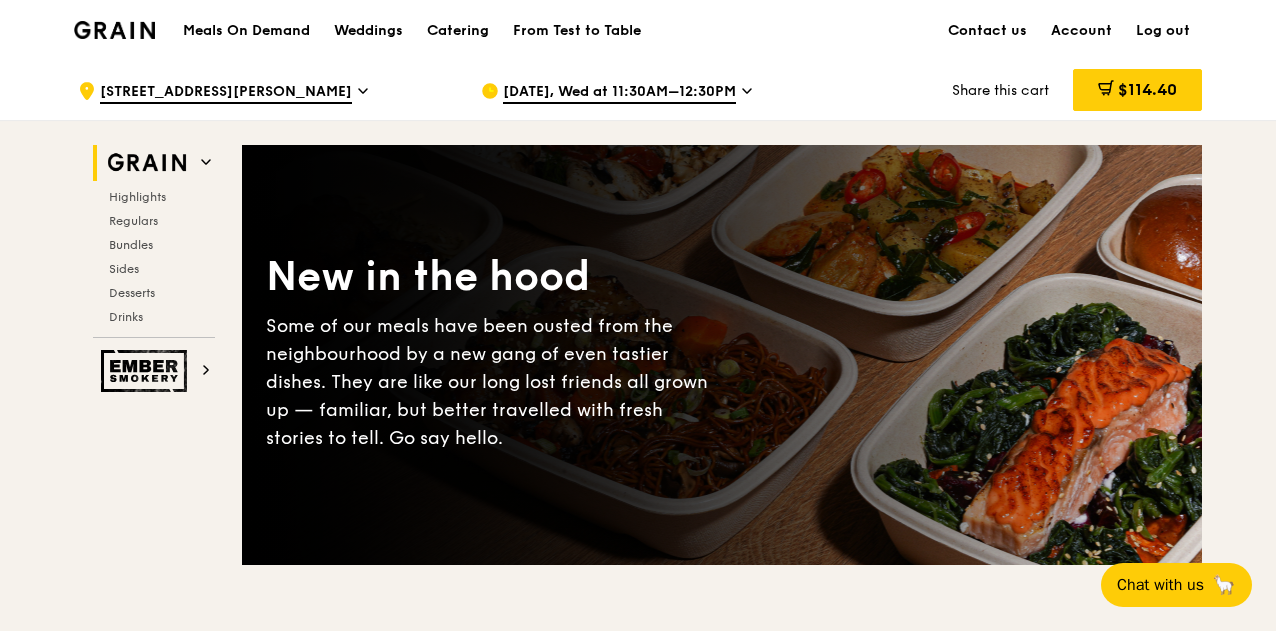 scroll, scrollTop: 0, scrollLeft: 0, axis: both 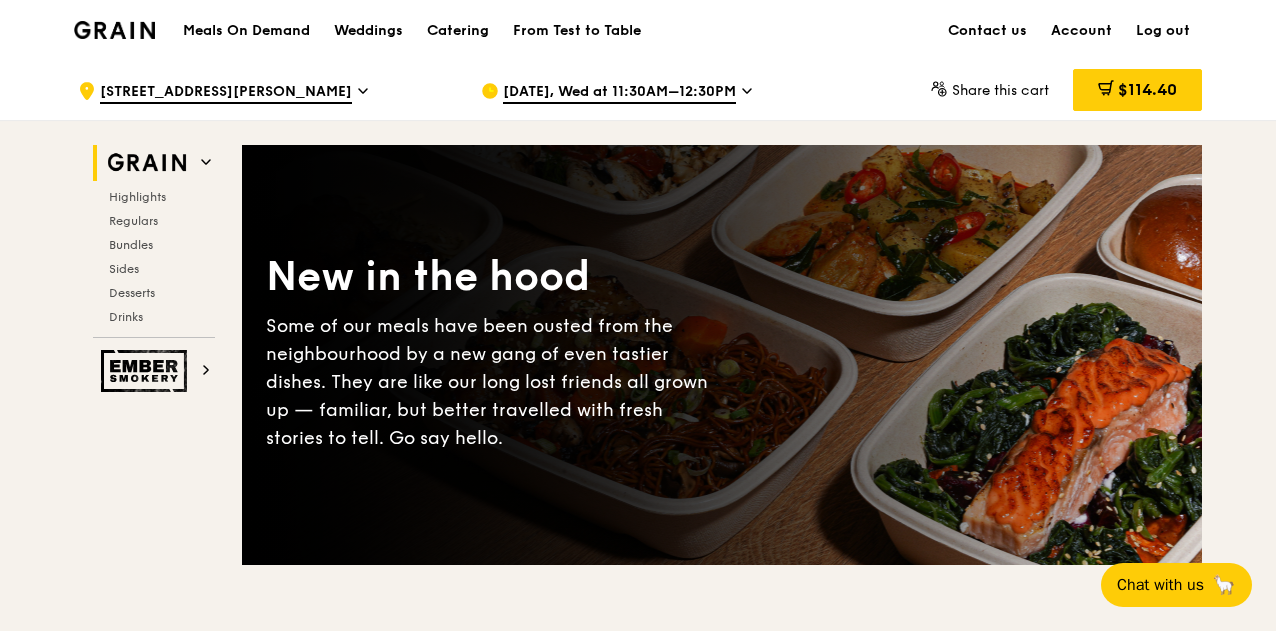 click on "[DATE], Wed at 11:30AM–12:30PM" at bounding box center (619, 93) 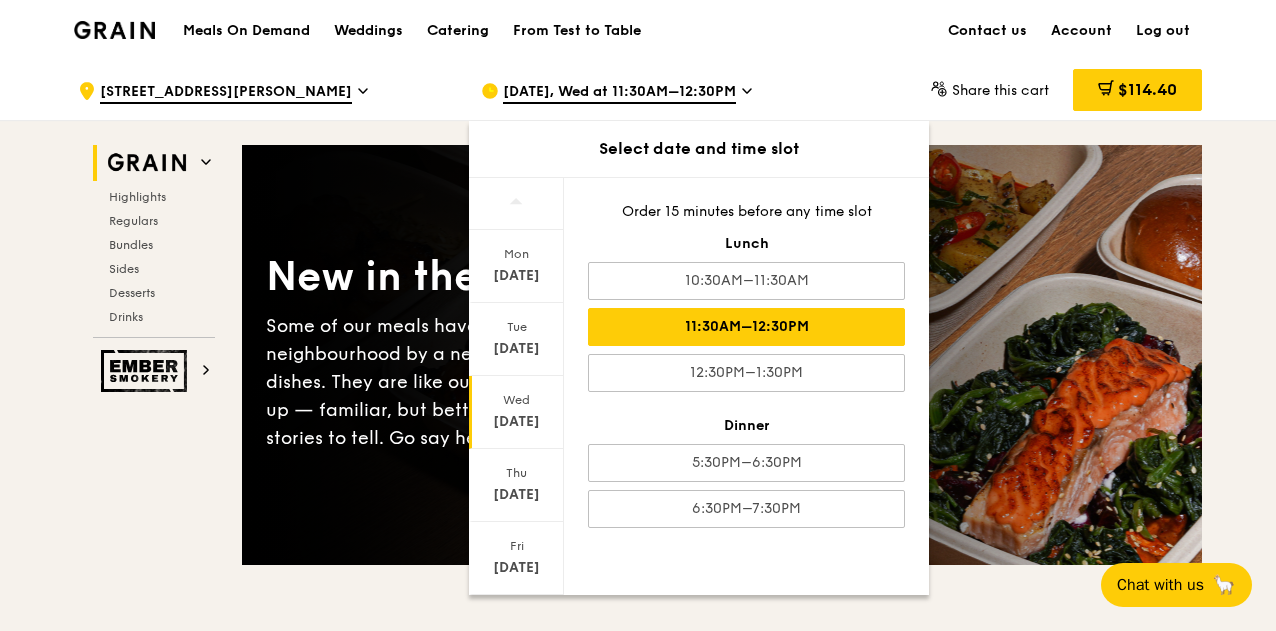 drag, startPoint x: 1164, startPoint y: 269, endPoint x: 1252, endPoint y: 139, distance: 156.98407 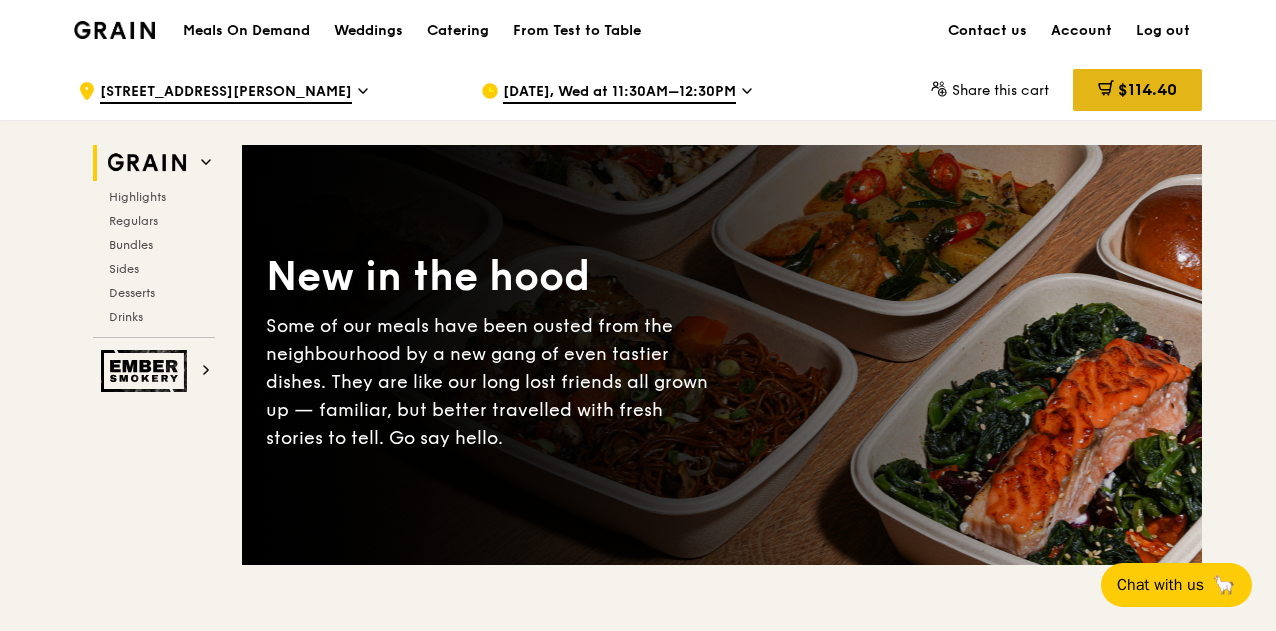 click on "$114.40" at bounding box center [1147, 89] 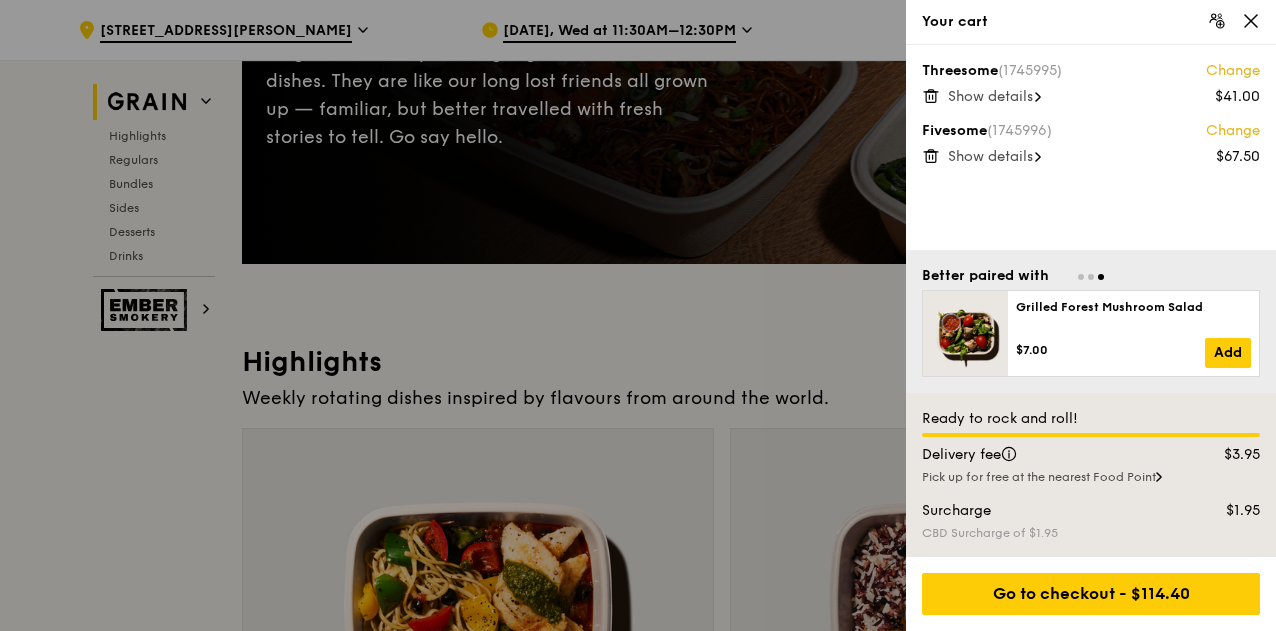 scroll, scrollTop: 500, scrollLeft: 0, axis: vertical 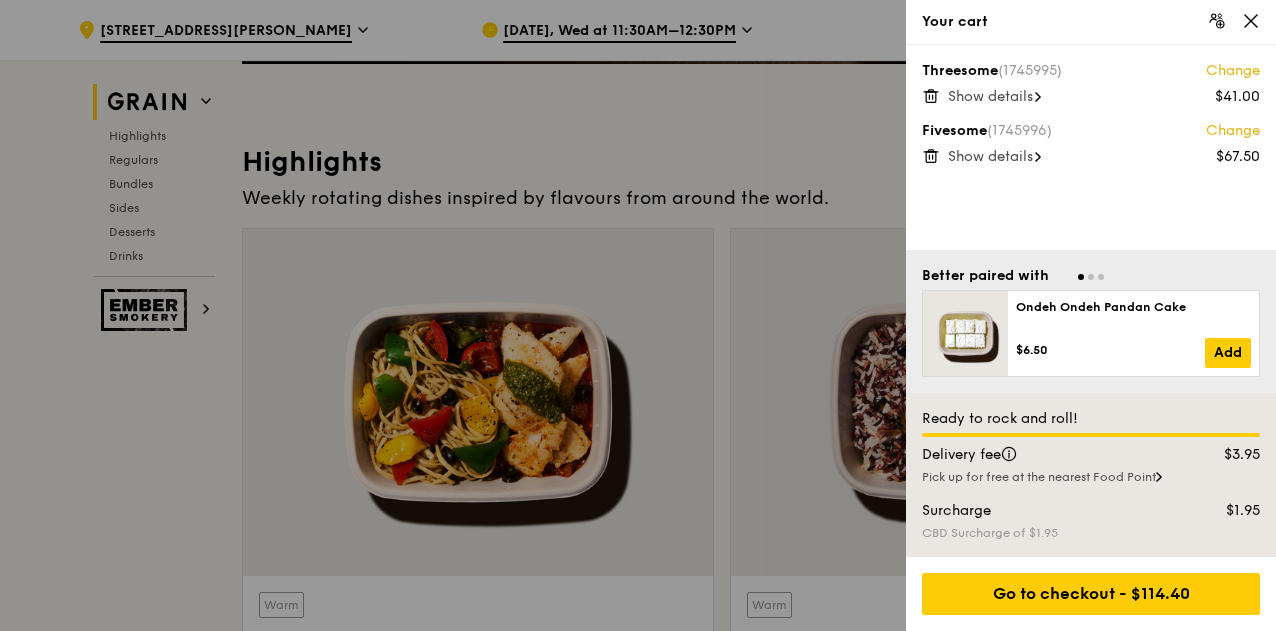 drag, startPoint x: 1153, startPoint y: 607, endPoint x: 592, endPoint y: 278, distance: 650.3553 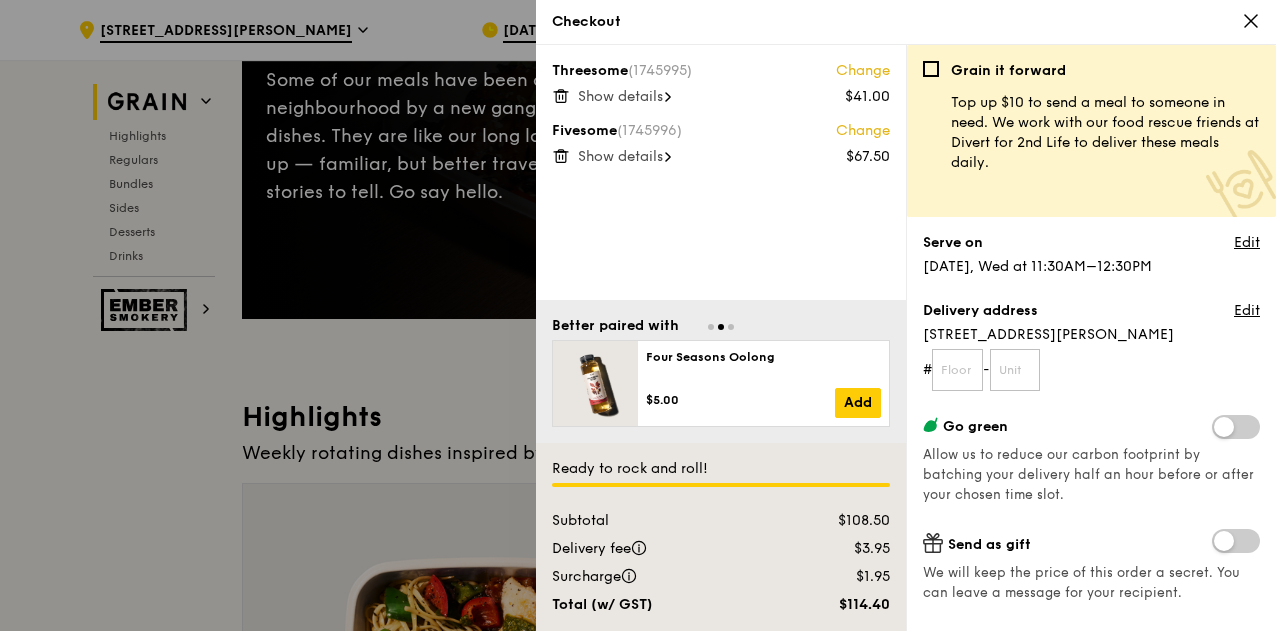 scroll, scrollTop: 0, scrollLeft: 0, axis: both 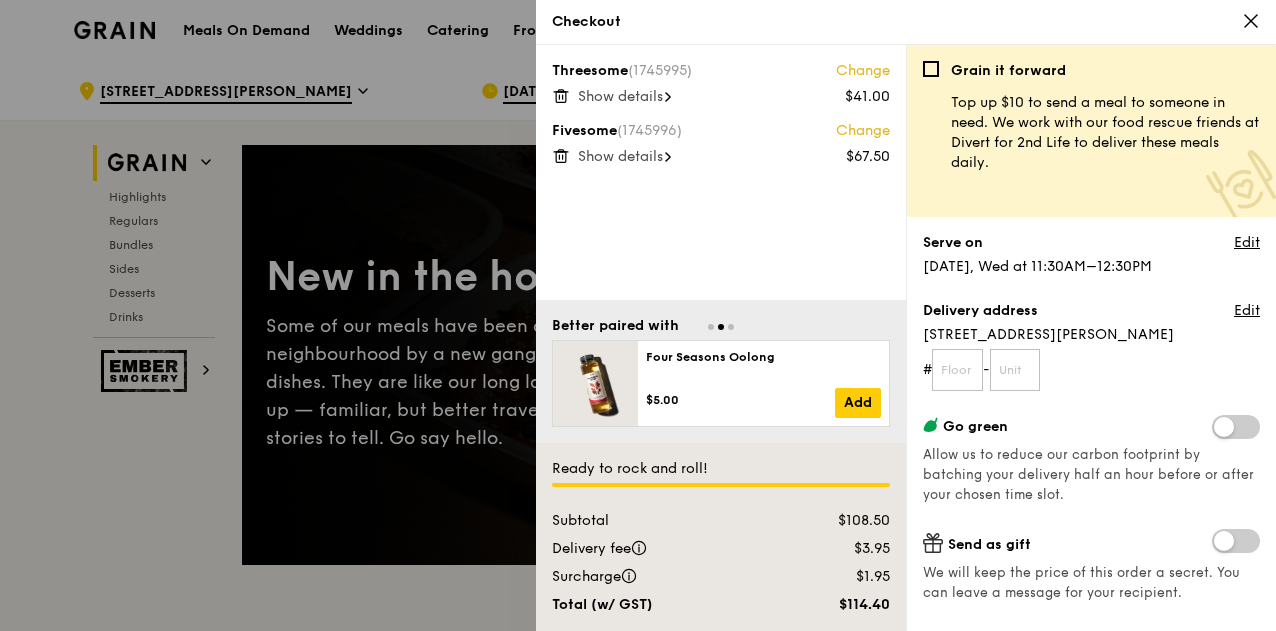 click at bounding box center (638, 315) 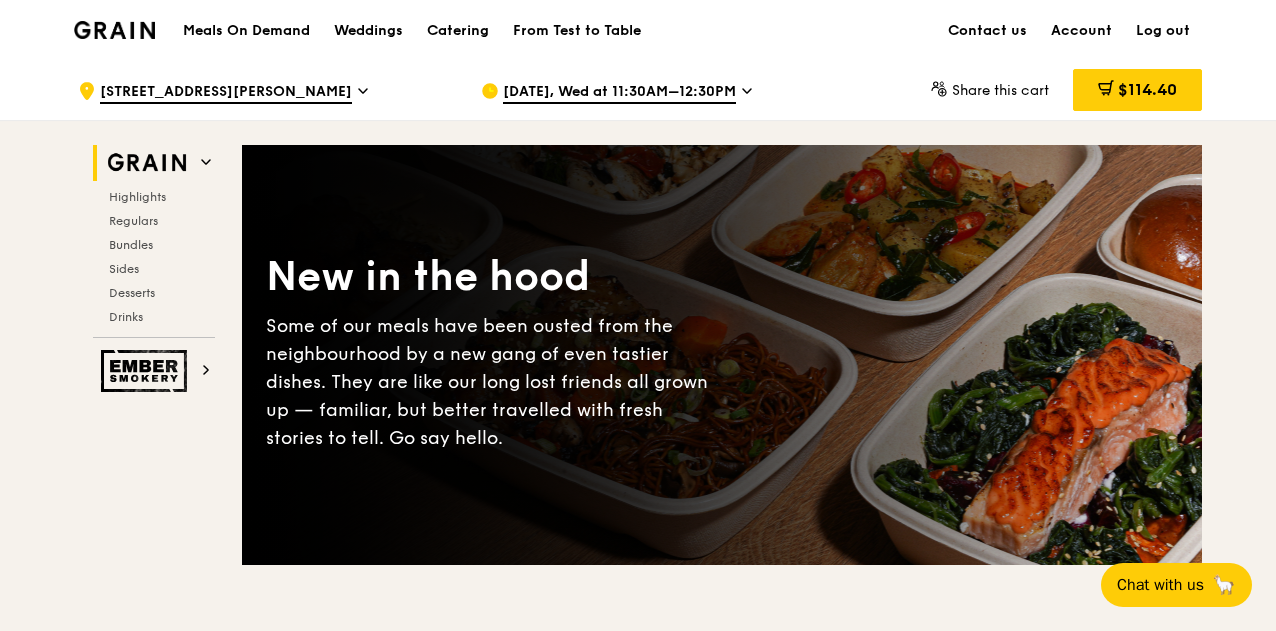 click on "[DATE], Wed at 11:30AM–12:30PM" at bounding box center [619, 93] 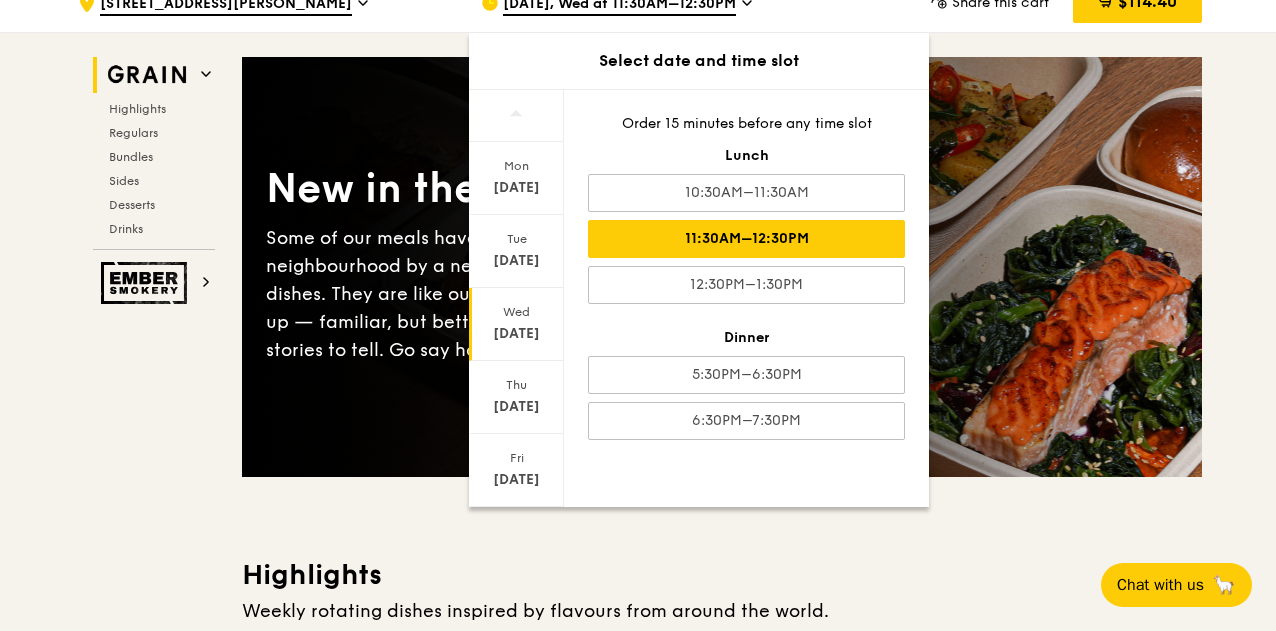 scroll, scrollTop: 0, scrollLeft: 0, axis: both 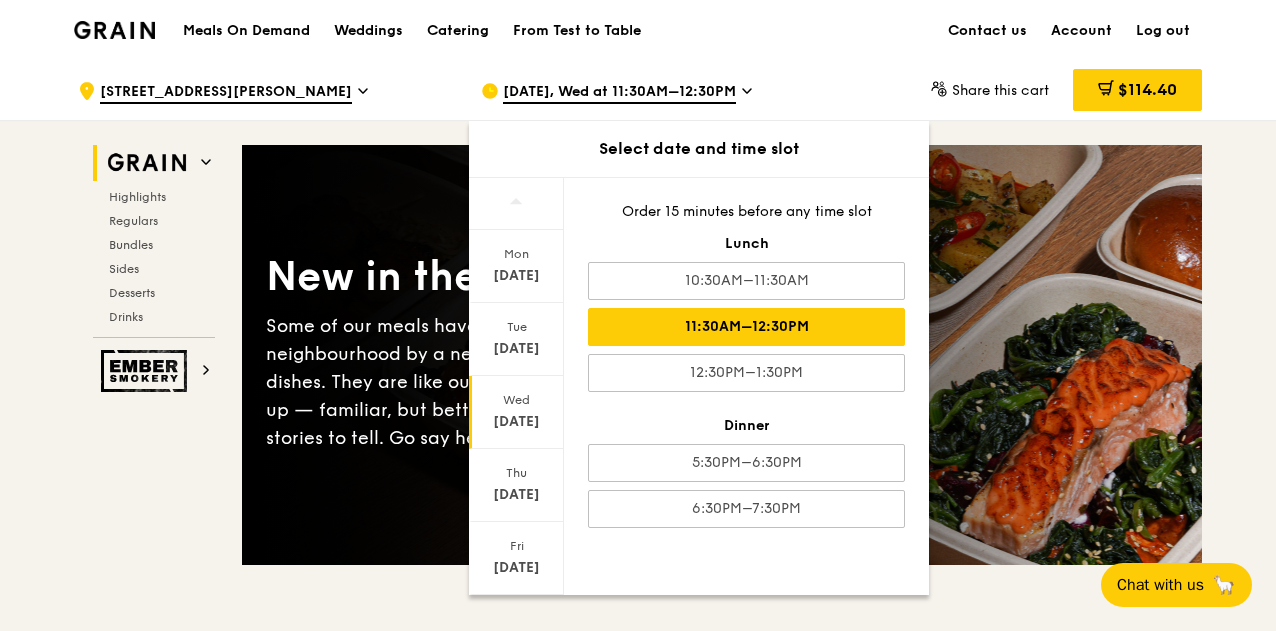 click on ".cls-1 {
fill: none;
stroke: #fff;
stroke-linecap: round;
stroke-linejoin: round;
stroke-width: 1.5px;
}
.cls-2 {
fill: #fecc07;
}
.cls-2, .cls-3 {
stroke-width: 0px;
}
.cls-3 {
fill: #fff;
fill-rule: evenodd;
}
6A Keong Saik Road
Jul 16, Wed at 11:30AM–12:30PM
Select date and time slot
Mon
Jul 14
Tue
Jul 15
Wed
Jul 16
Thu
Jul 17
Fri
Jul 18
Sat
Jul 19
Closed
Jul 20
Order 15 minutes before any time slot Lunch
10:30AM–11:30AM
11:30AM–12:30PM
12:30PM–1:30PM
Dinner
5:30PM–6:30PM
6:30PM–7:30PM
Share this cart
$114.40
2
1 item" at bounding box center (638, 4277) 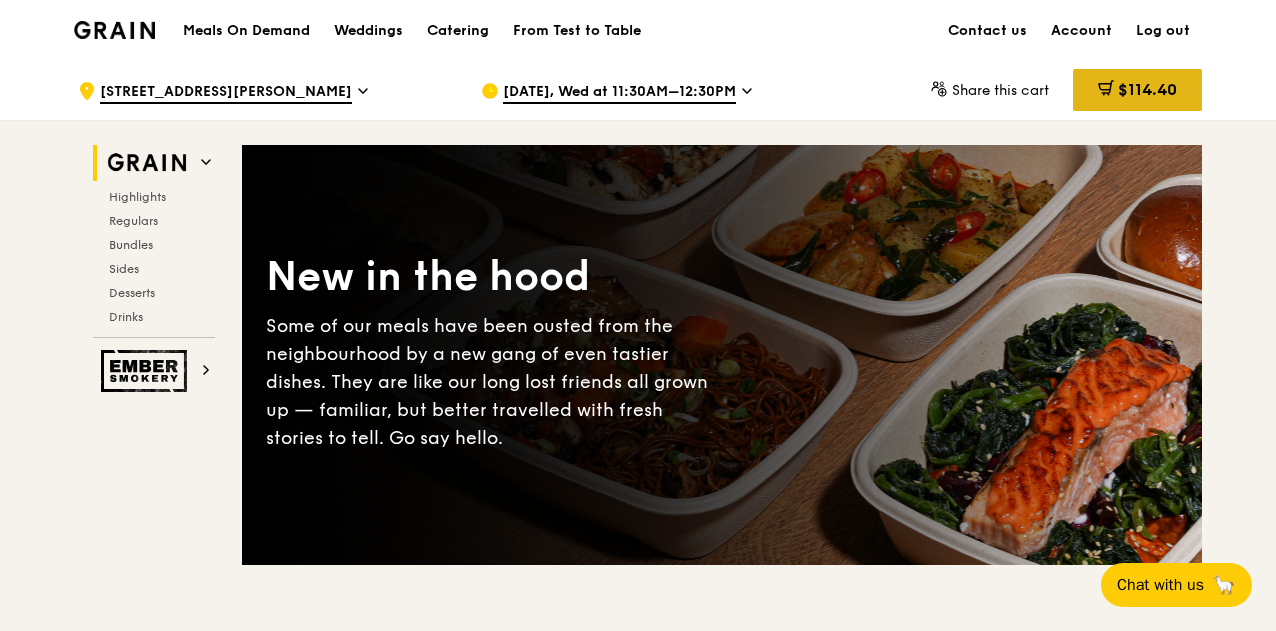click on "$114.40" at bounding box center [1147, 89] 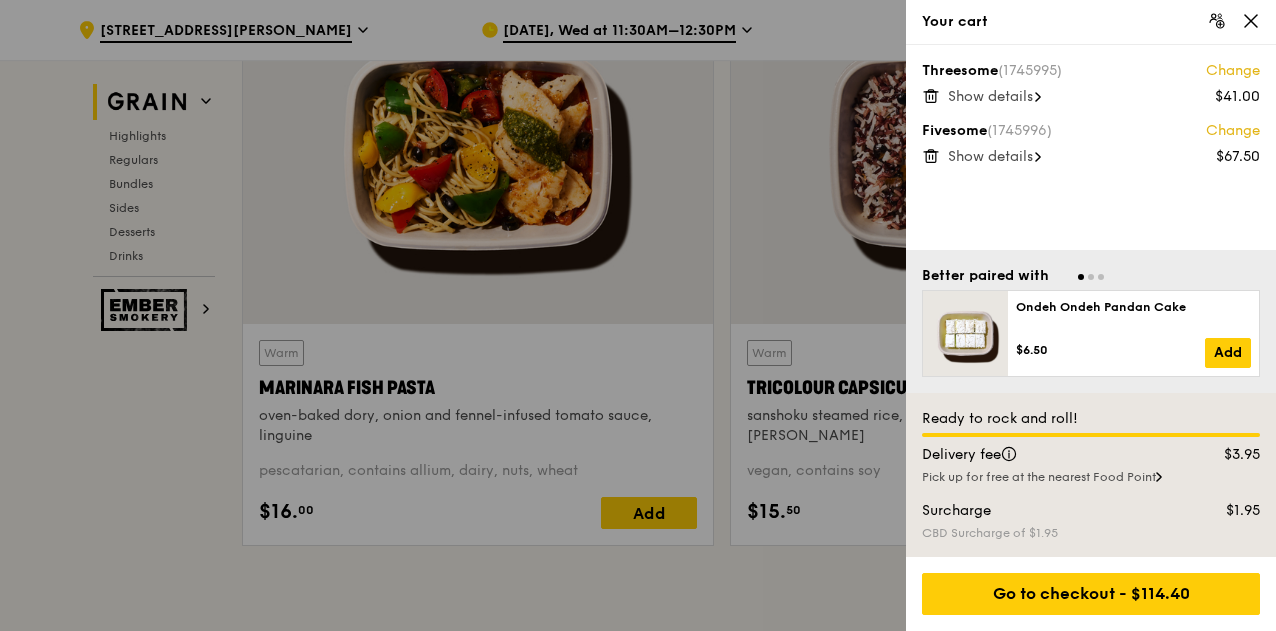 scroll, scrollTop: 800, scrollLeft: 0, axis: vertical 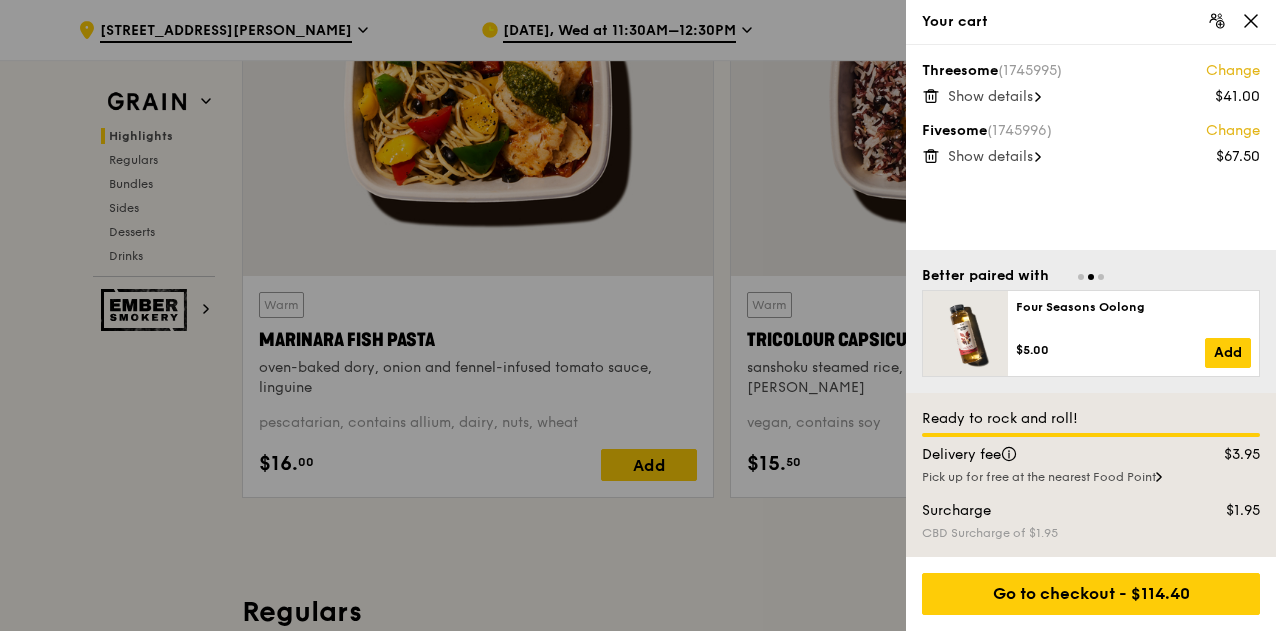 click on "Show details" at bounding box center [990, 96] 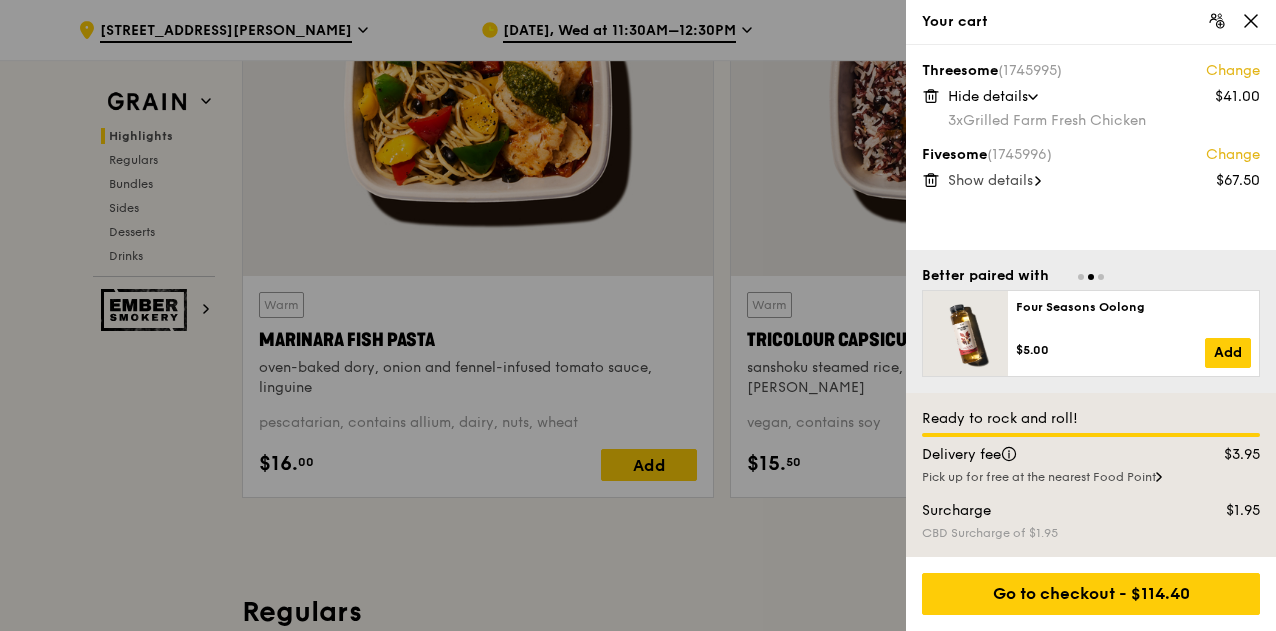 click on "Show details" at bounding box center [990, 180] 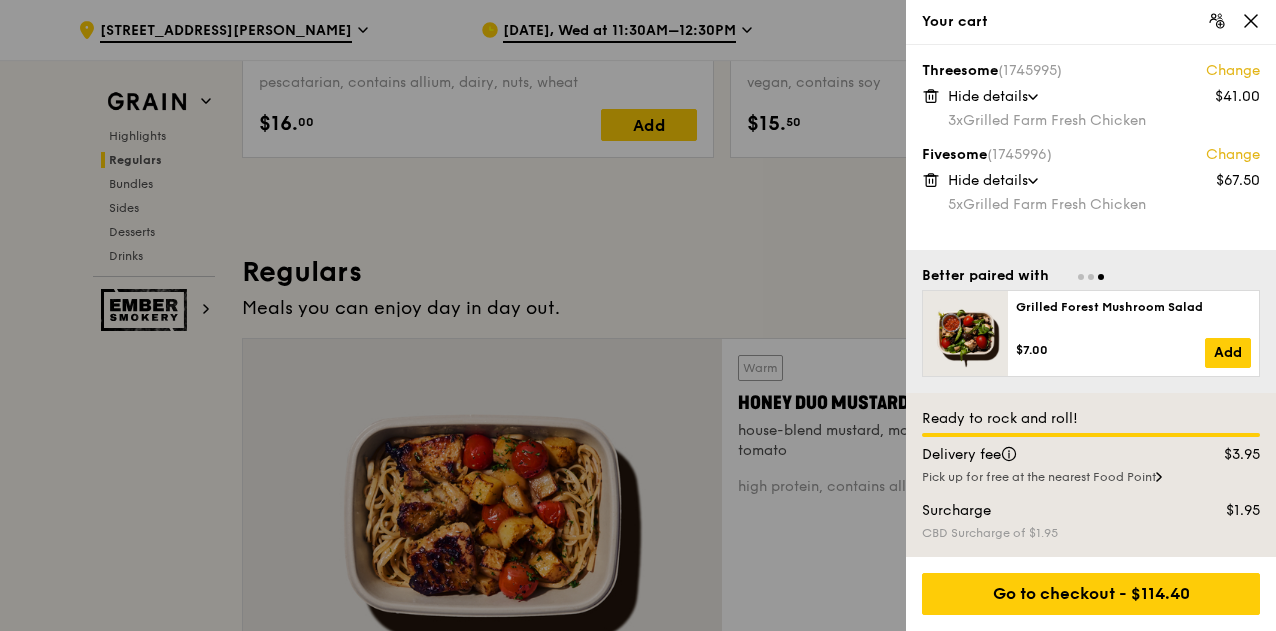 scroll, scrollTop: 0, scrollLeft: 0, axis: both 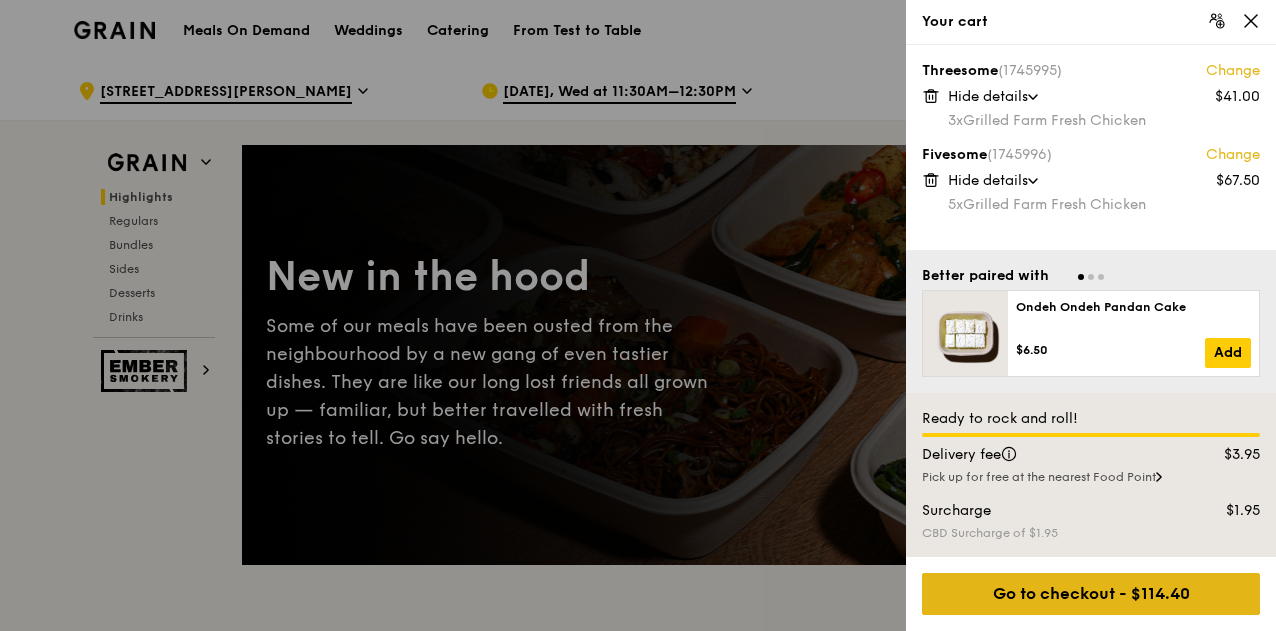 click on "Go to checkout - $114.40" at bounding box center [1091, 594] 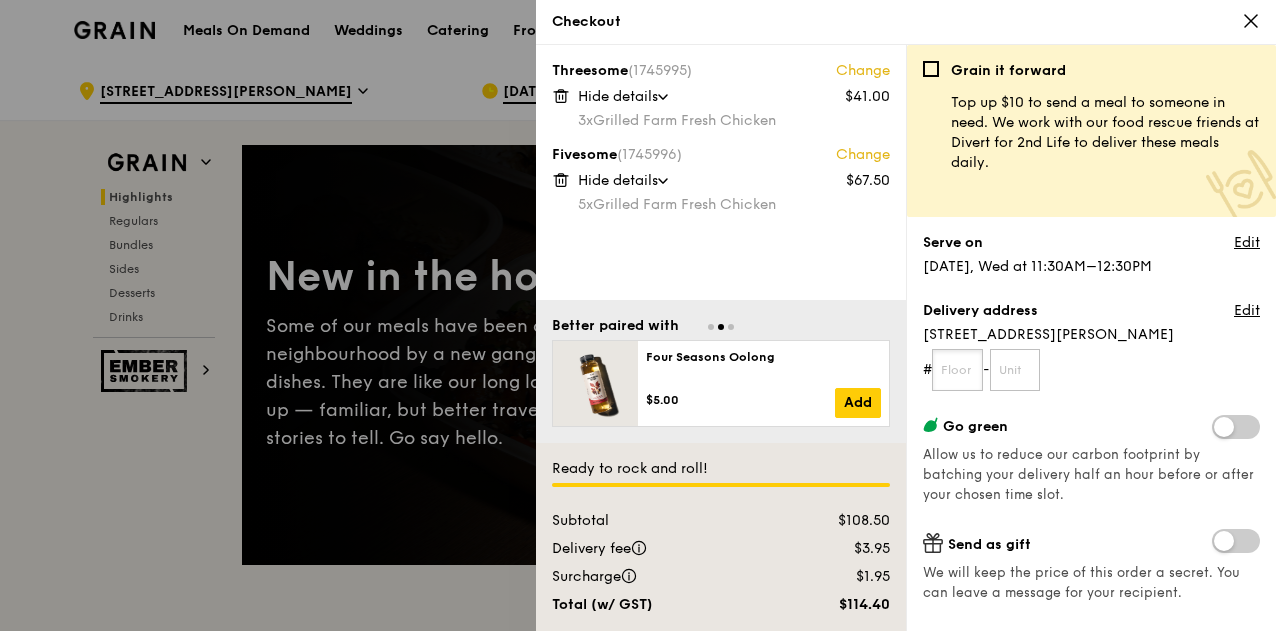 click at bounding box center [957, 370] 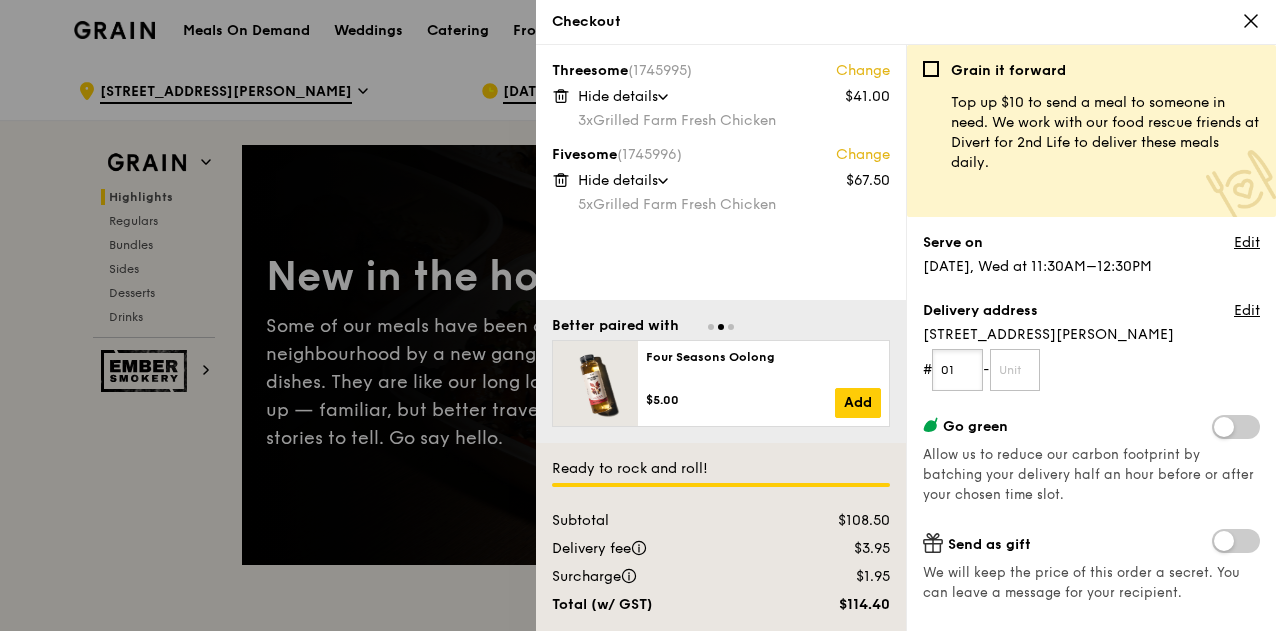 drag, startPoint x: 956, startPoint y: 370, endPoint x: 858, endPoint y: 338, distance: 103.09219 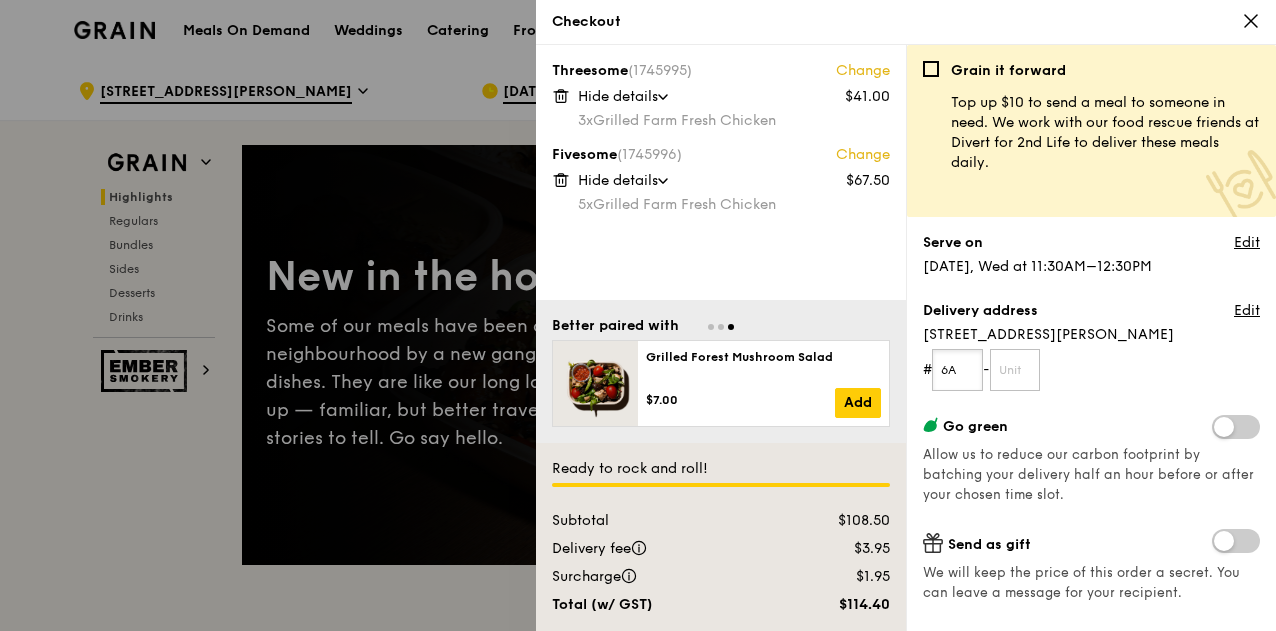 type on "6A" 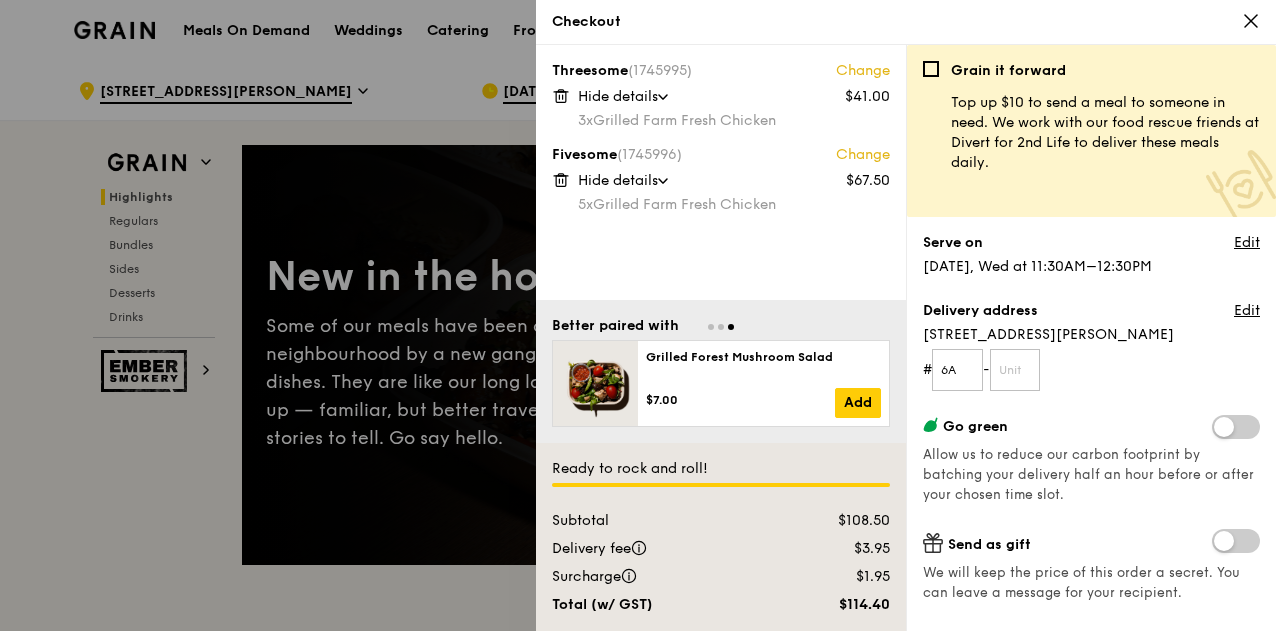 click on "Go green
Allow us to reduce our carbon footprint by batching your delivery half an hour before or after your chosen time slot." at bounding box center [1091, 460] 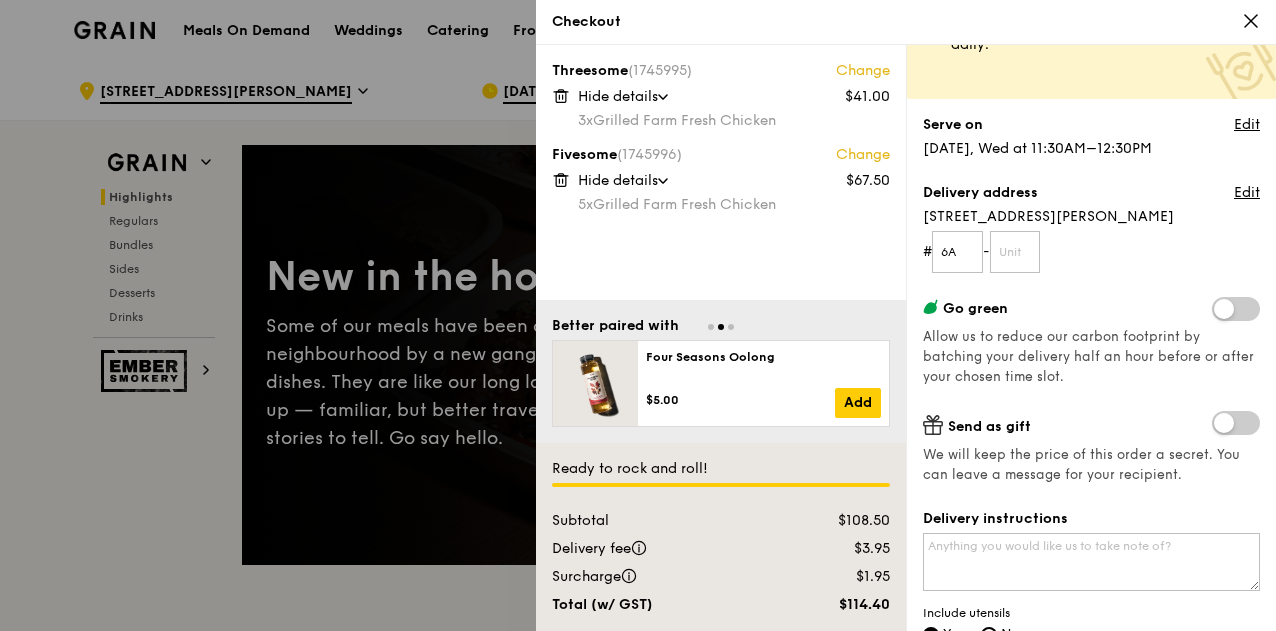 scroll, scrollTop: 518, scrollLeft: 0, axis: vertical 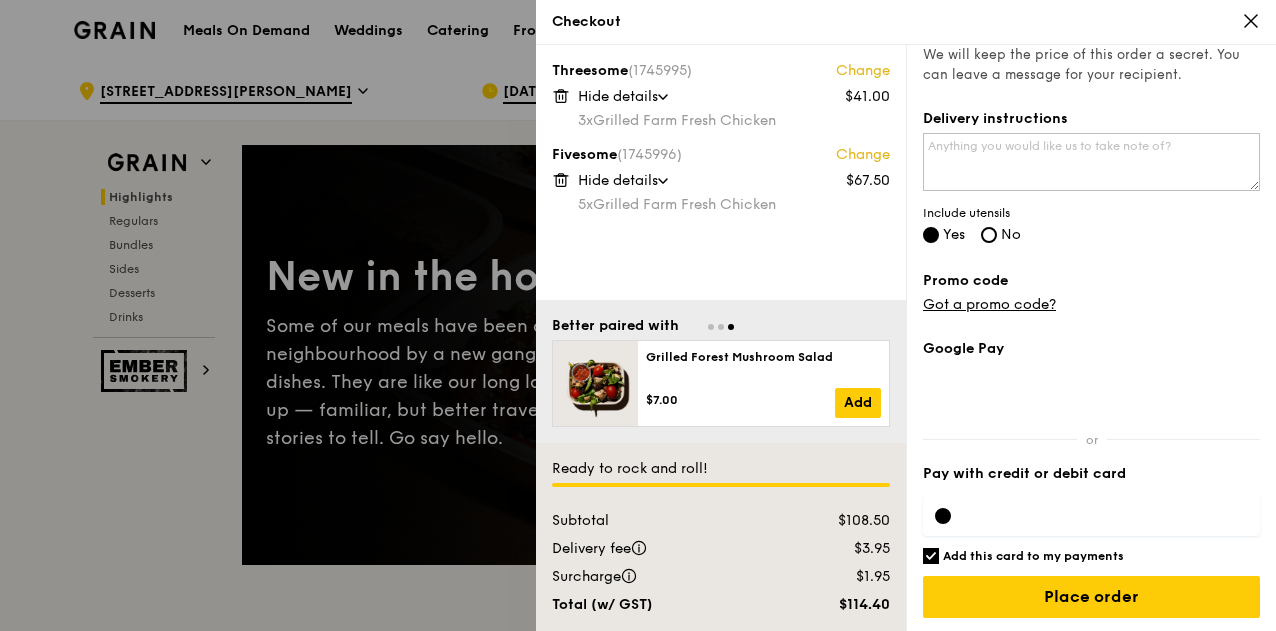 click at bounding box center [1091, 516] 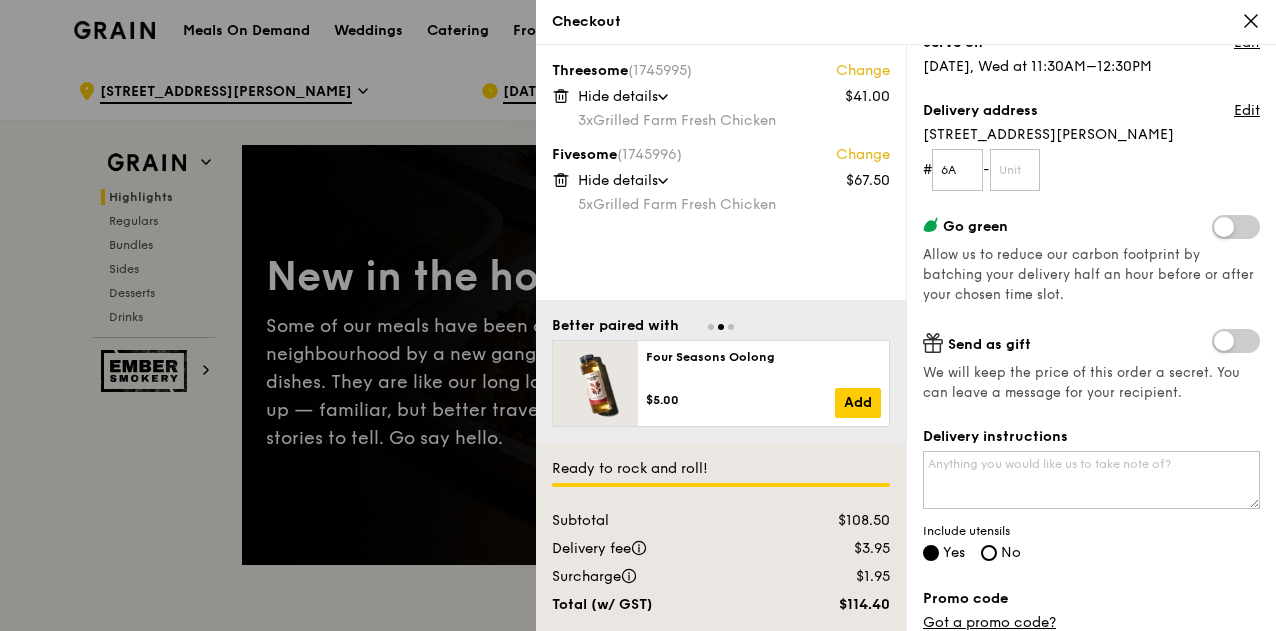 scroll, scrollTop: 518, scrollLeft: 0, axis: vertical 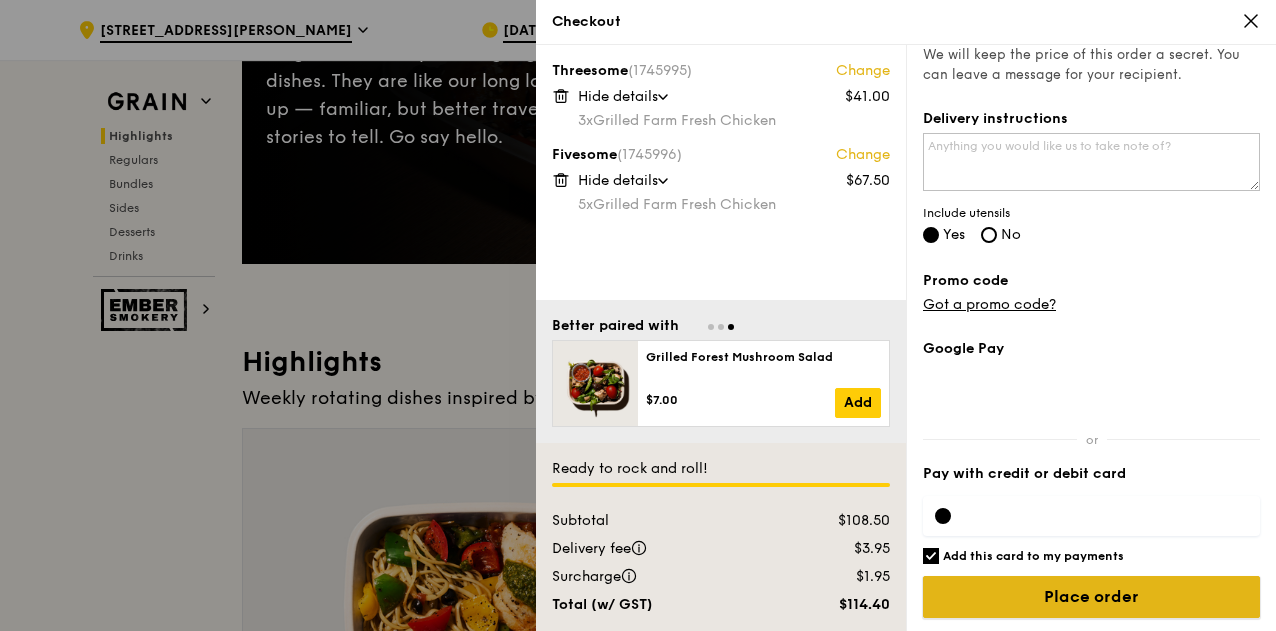 click on "Place order" at bounding box center (1091, 597) 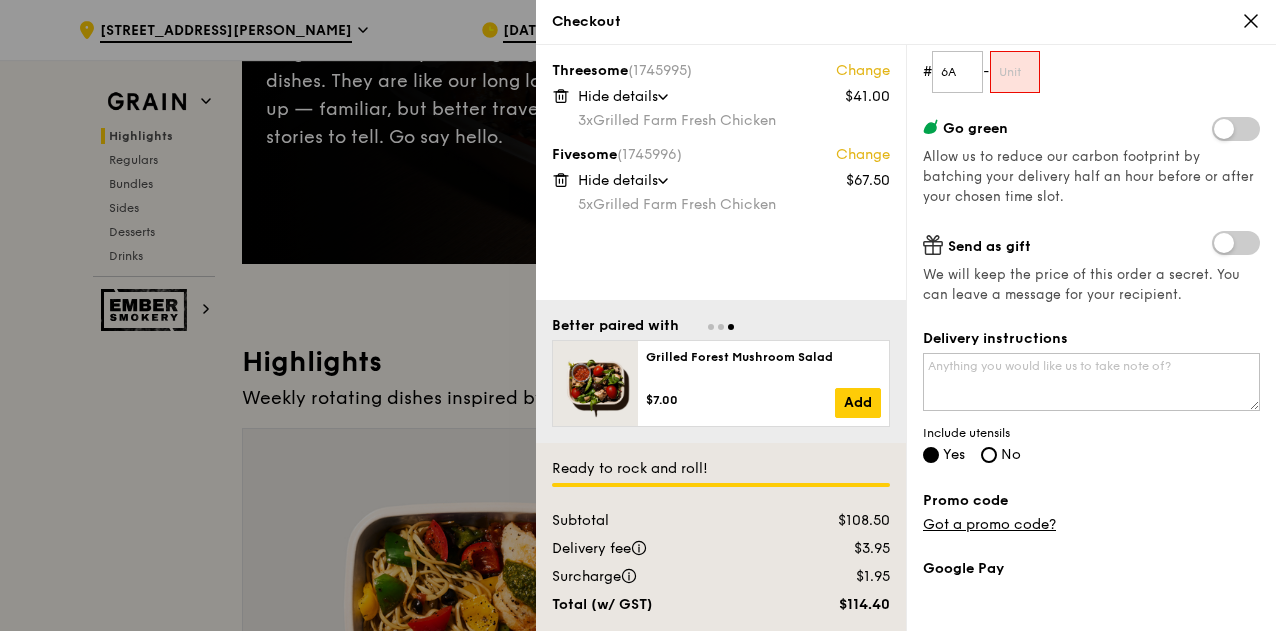 scroll, scrollTop: 296, scrollLeft: 0, axis: vertical 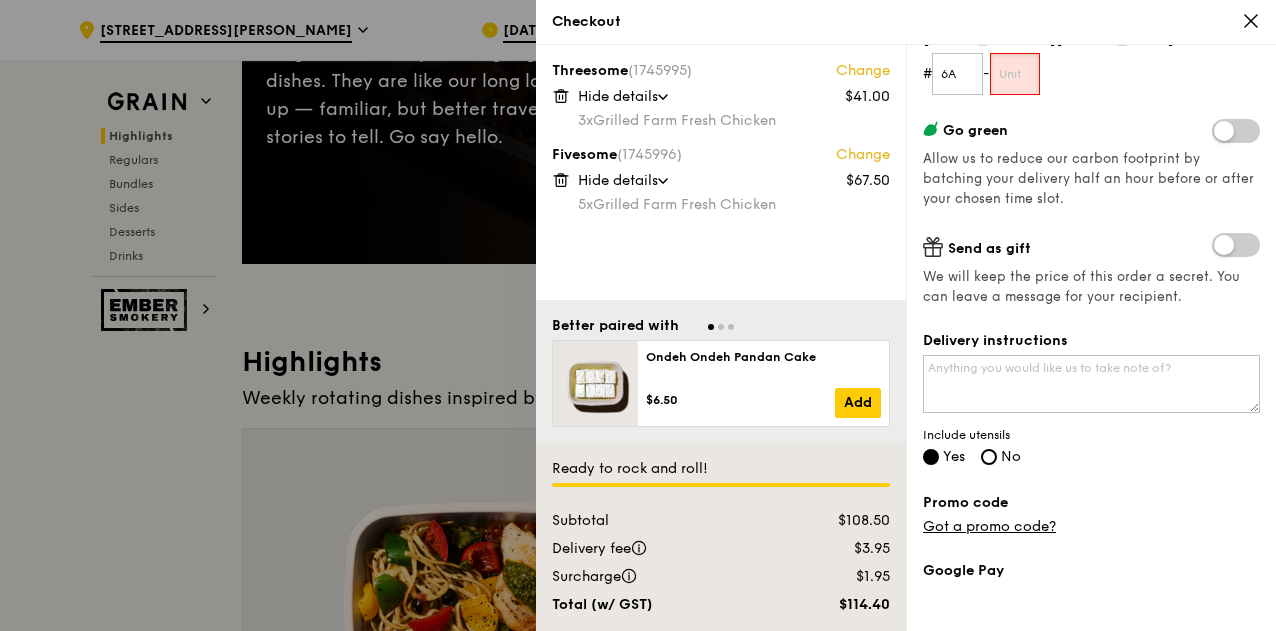 click at bounding box center [1015, 74] 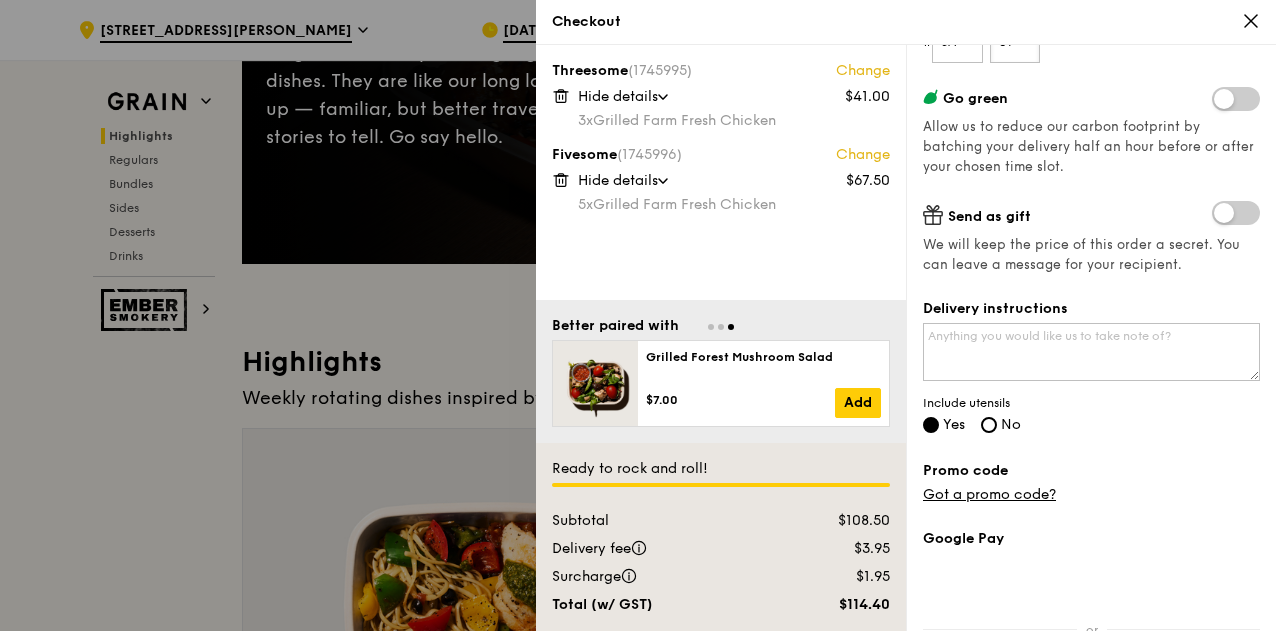 scroll, scrollTop: 518, scrollLeft: 0, axis: vertical 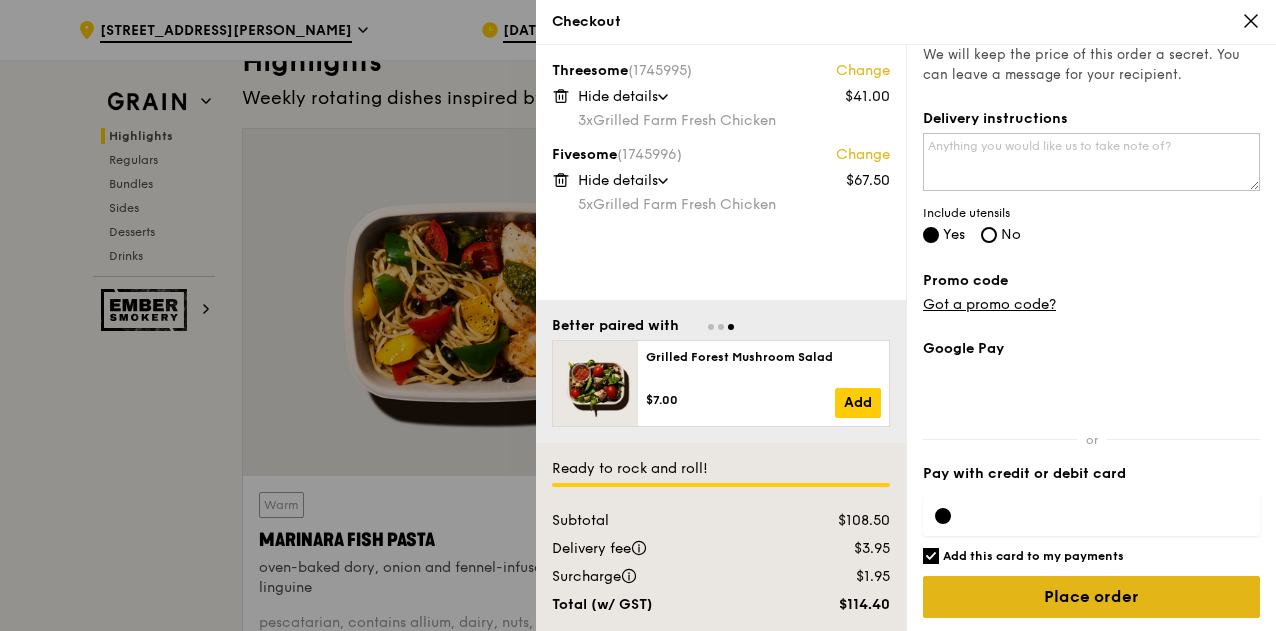 type on "01" 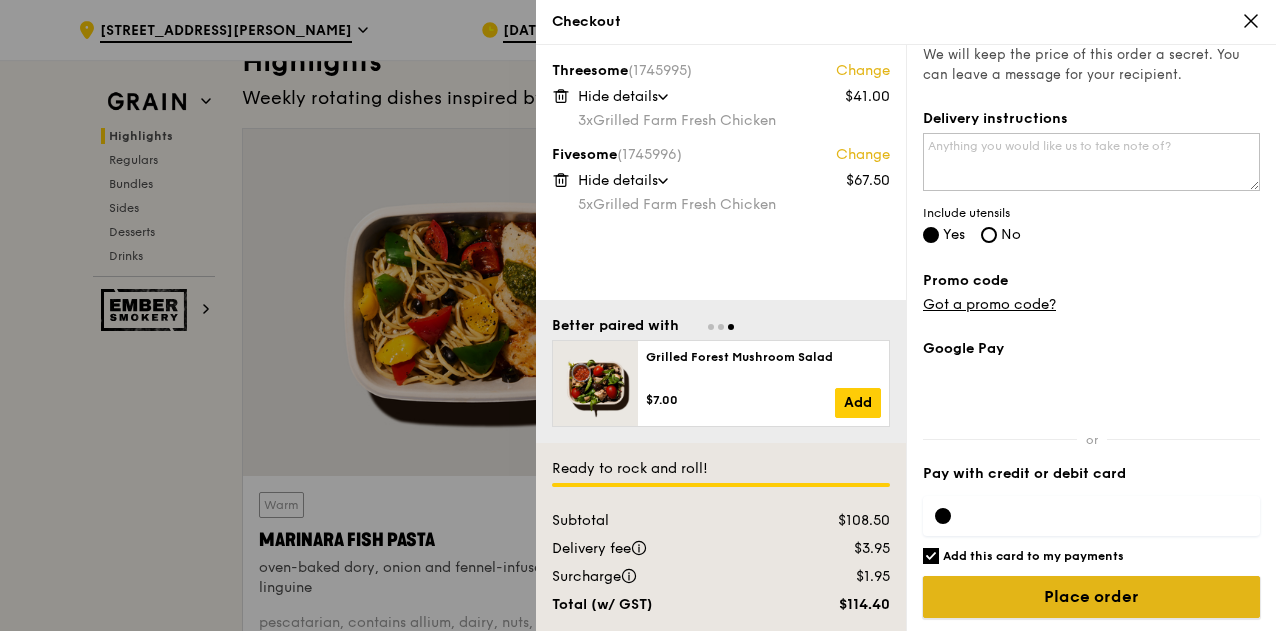 click on "Place order" at bounding box center [1091, 597] 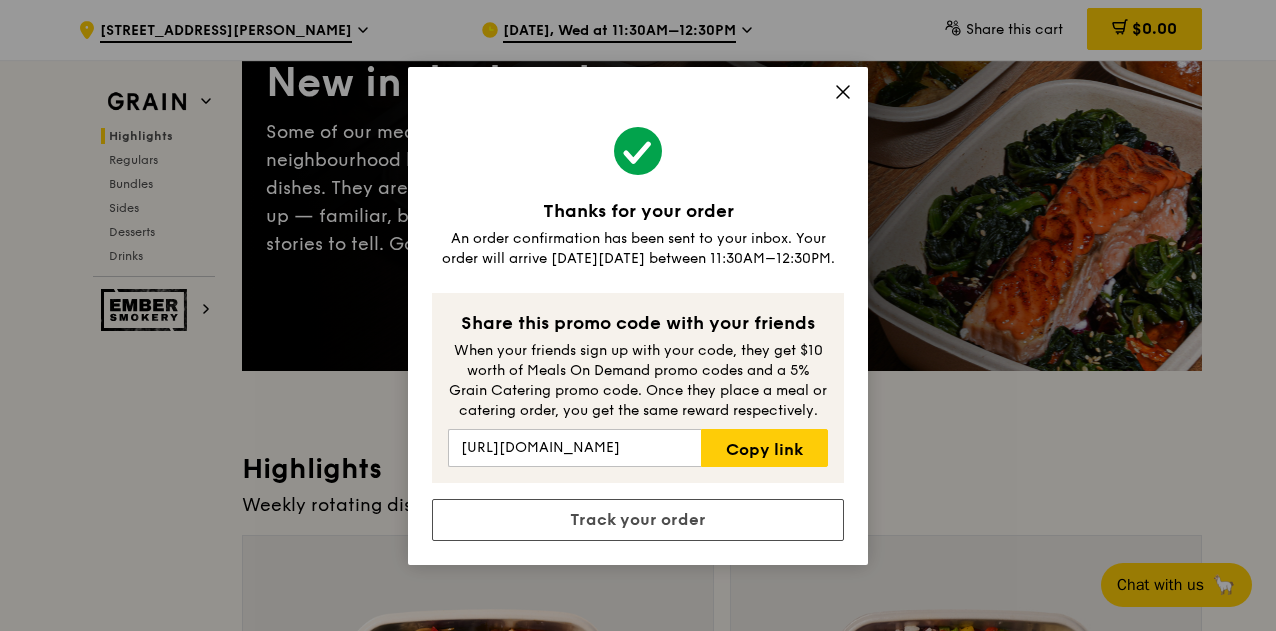 scroll, scrollTop: 0, scrollLeft: 0, axis: both 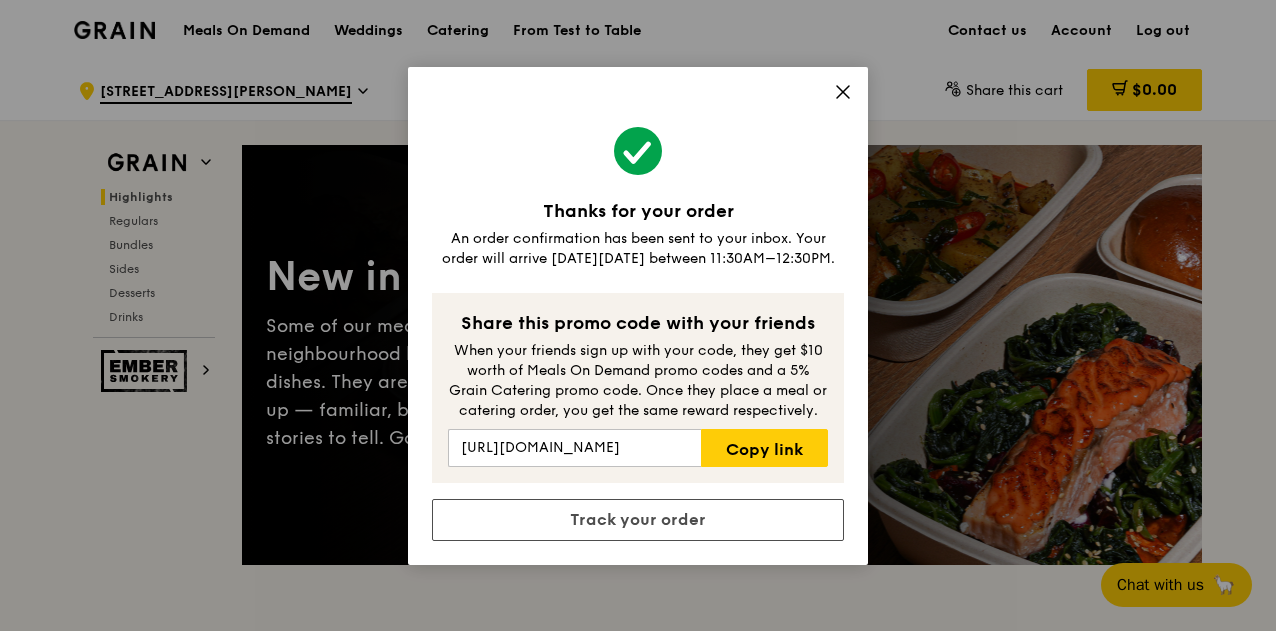 click 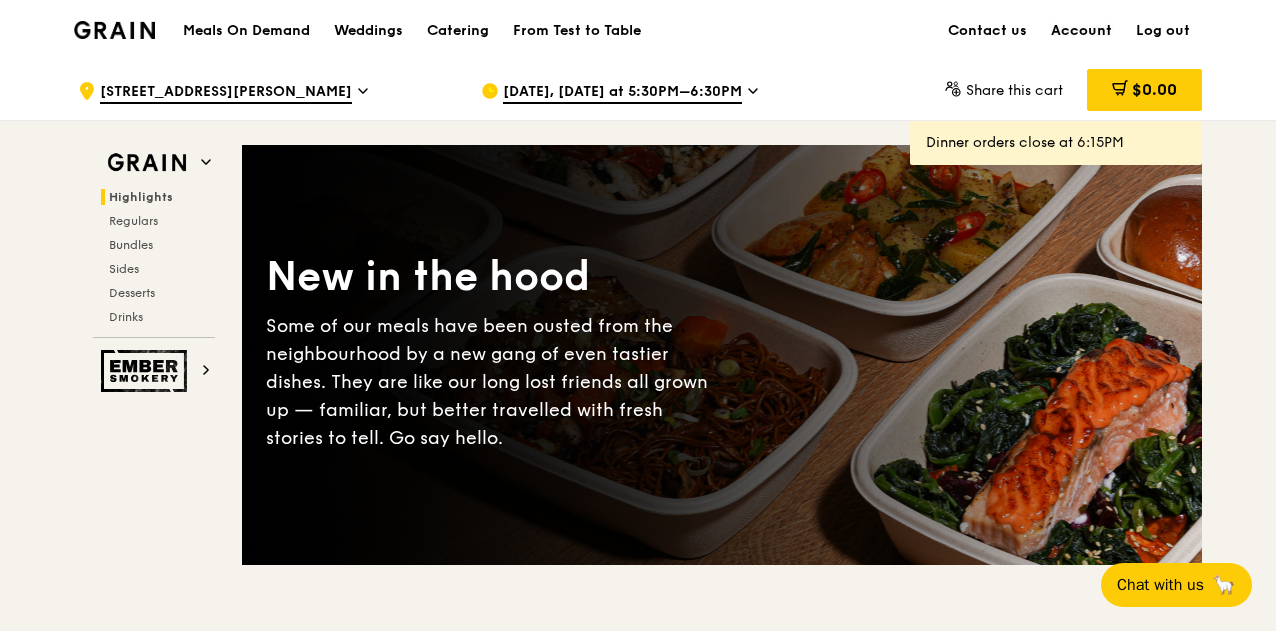 click on "Account" at bounding box center [1081, 31] 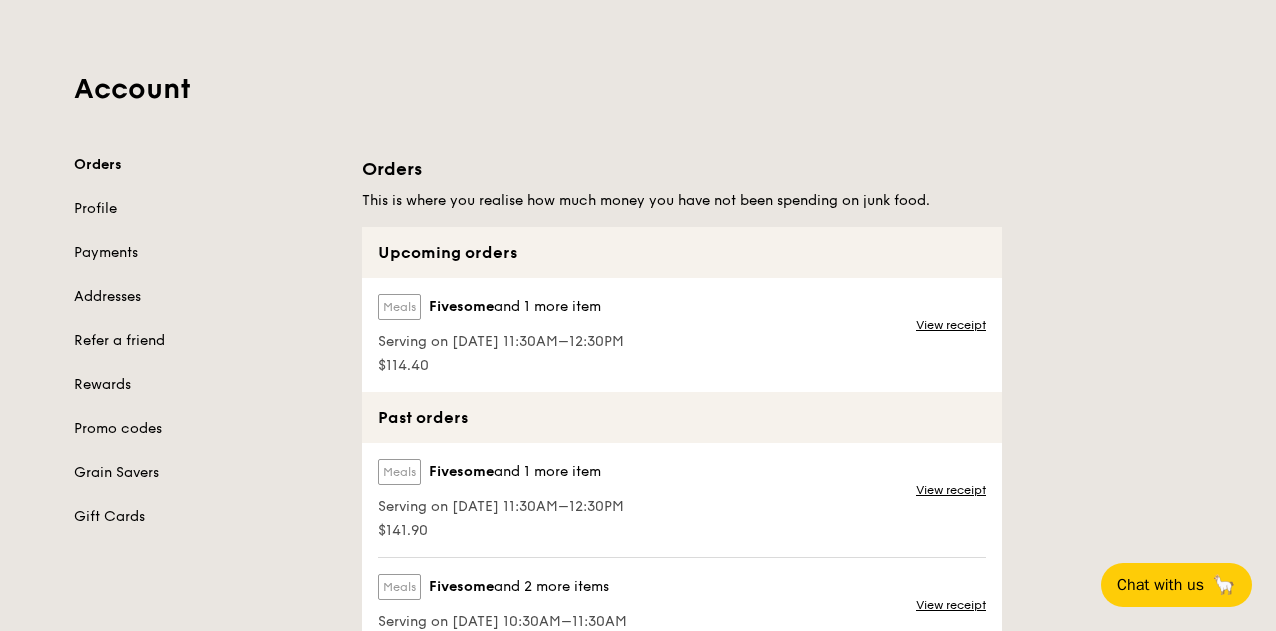 scroll, scrollTop: 100, scrollLeft: 0, axis: vertical 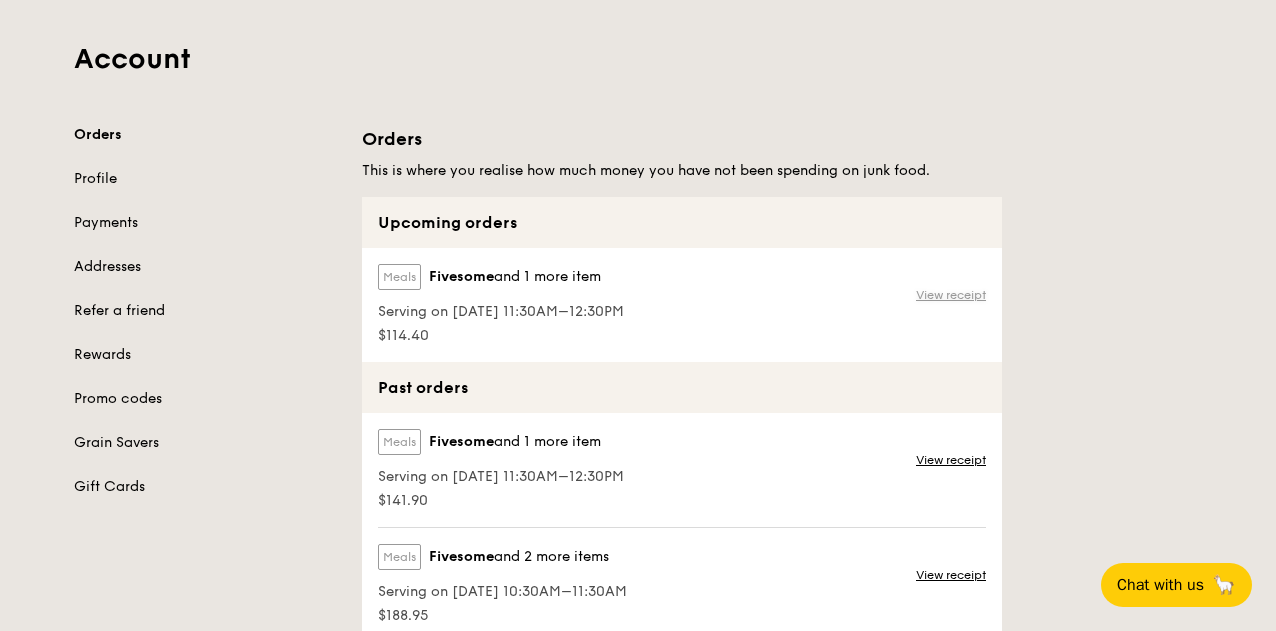 click on "View receipt" at bounding box center (951, 295) 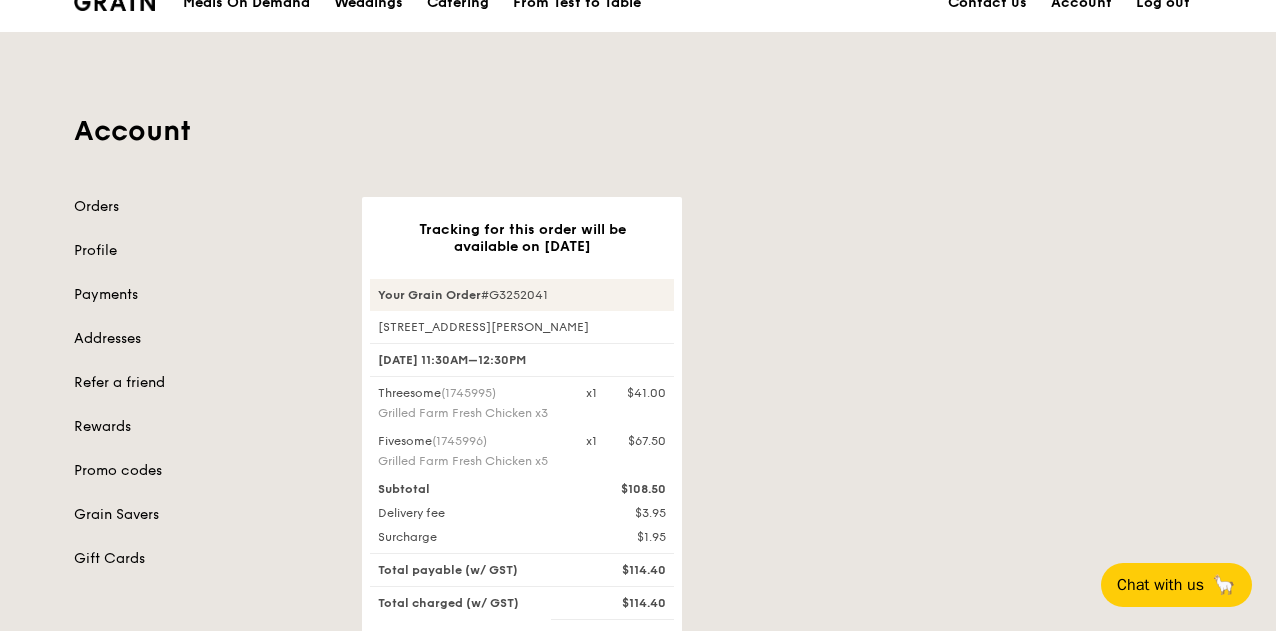scroll, scrollTop: 0, scrollLeft: 0, axis: both 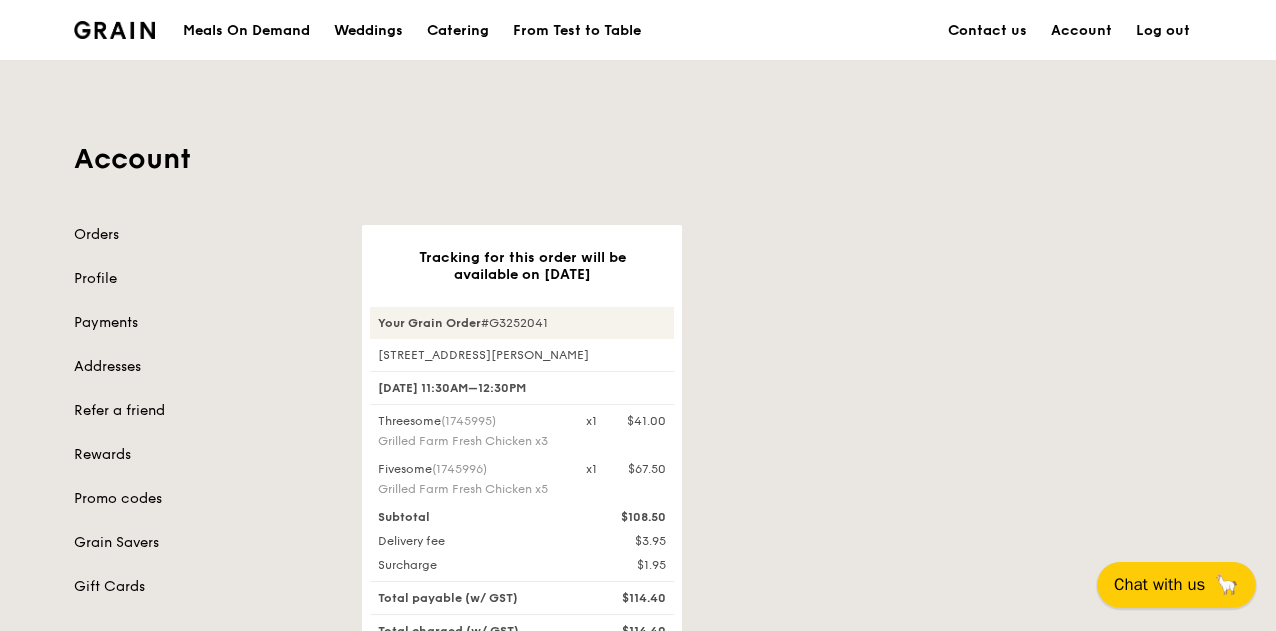 click on "Chat with us" at bounding box center (1159, 584) 